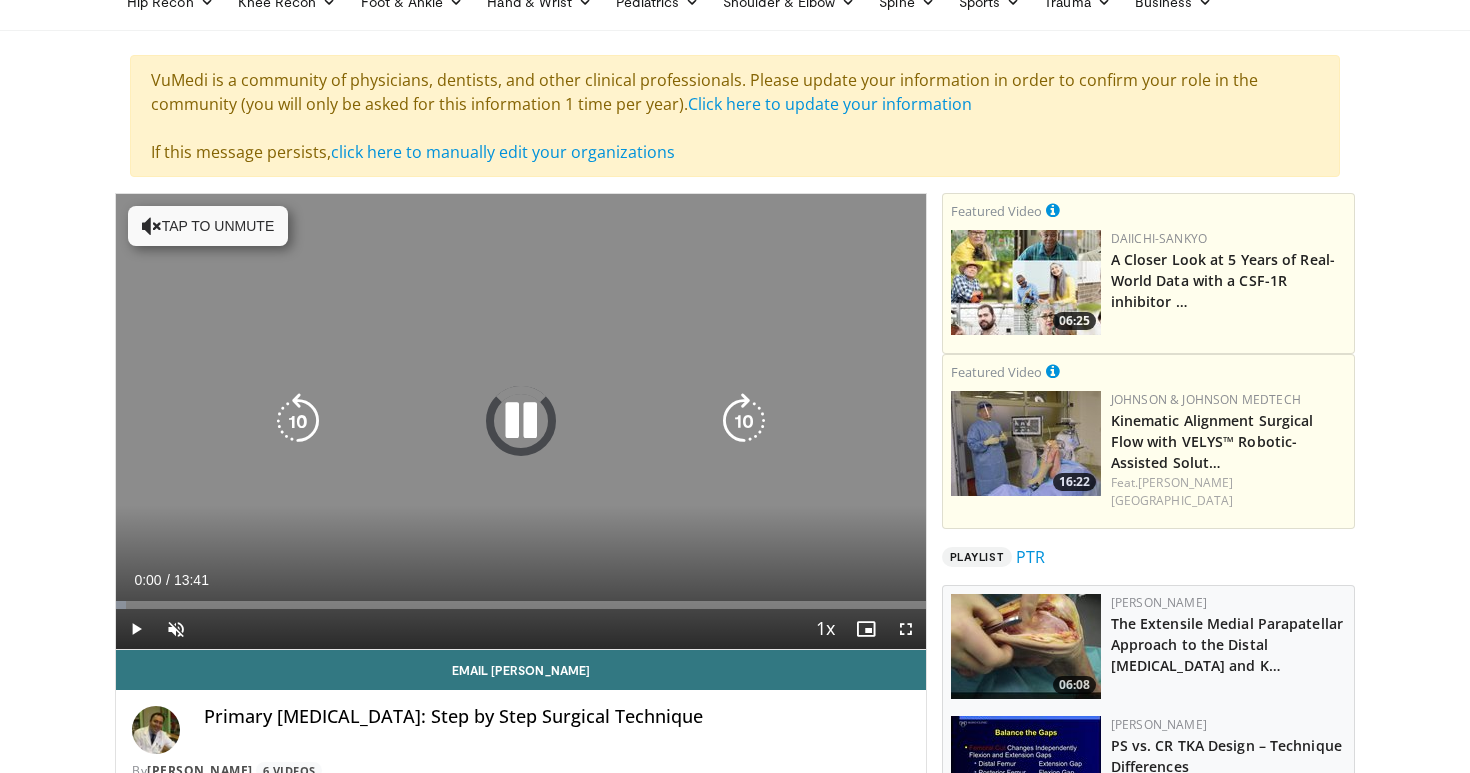 scroll, scrollTop: 101, scrollLeft: 0, axis: vertical 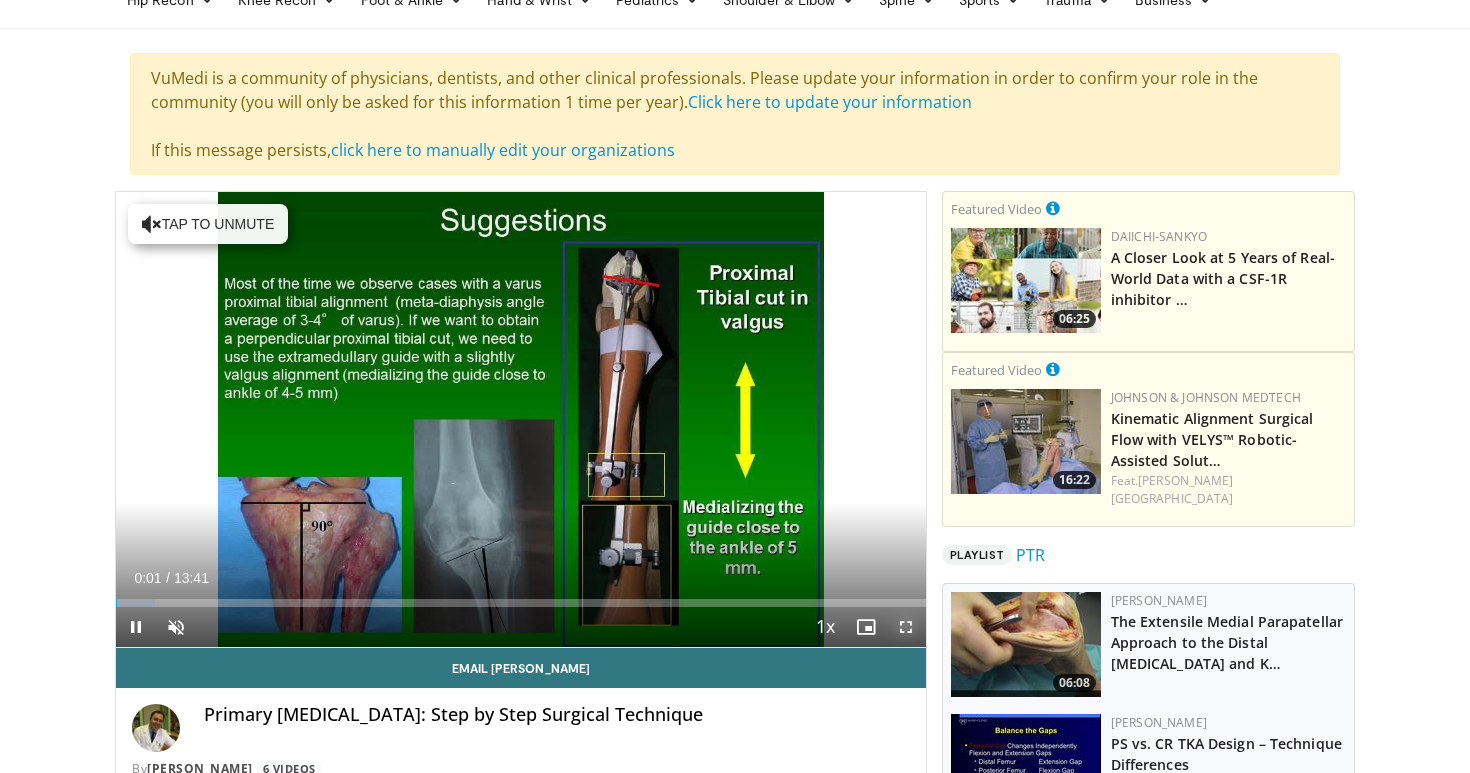 click at bounding box center (906, 627) 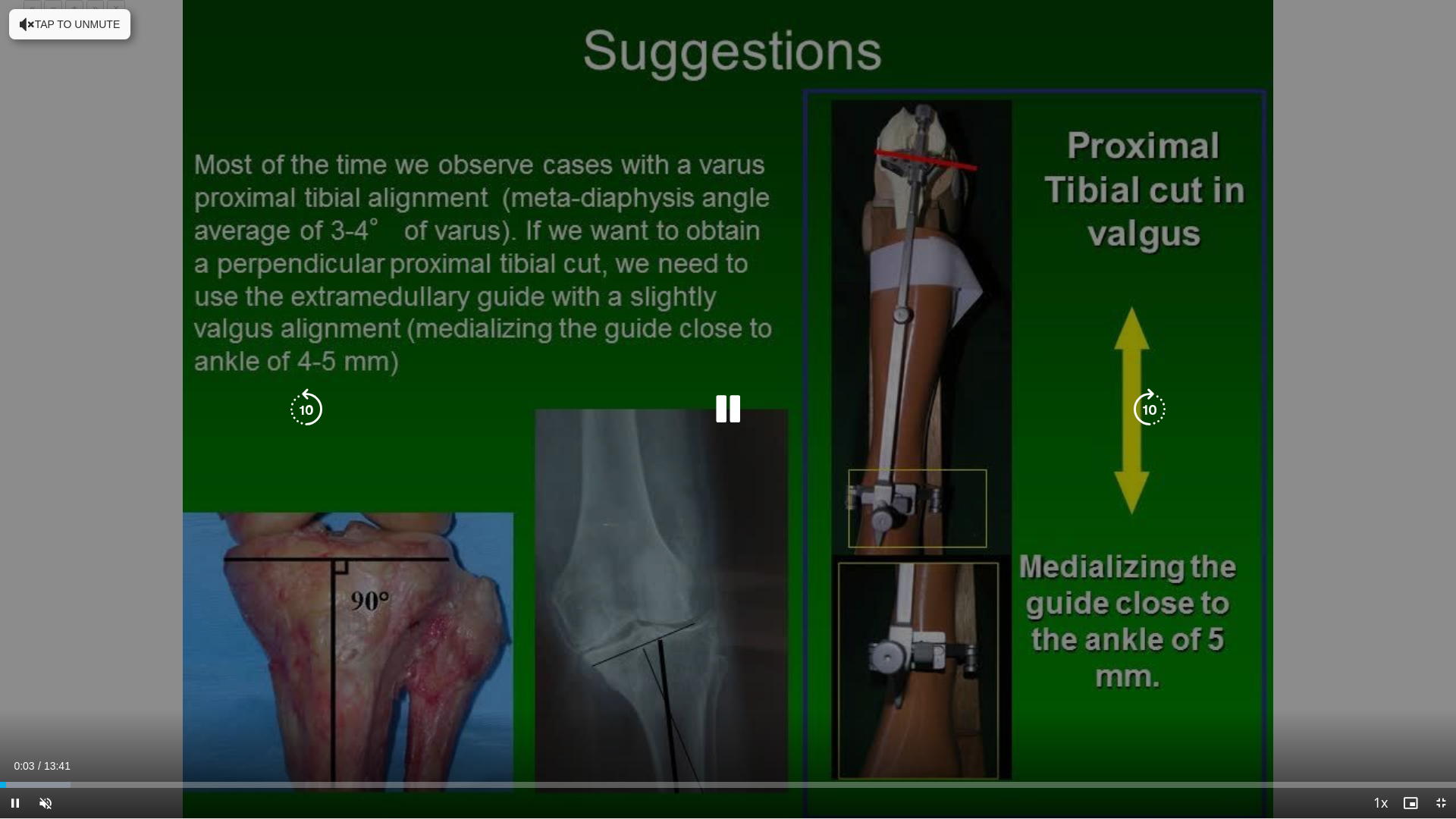 click on "10 seconds
Tap to unmute" at bounding box center [728, 409] 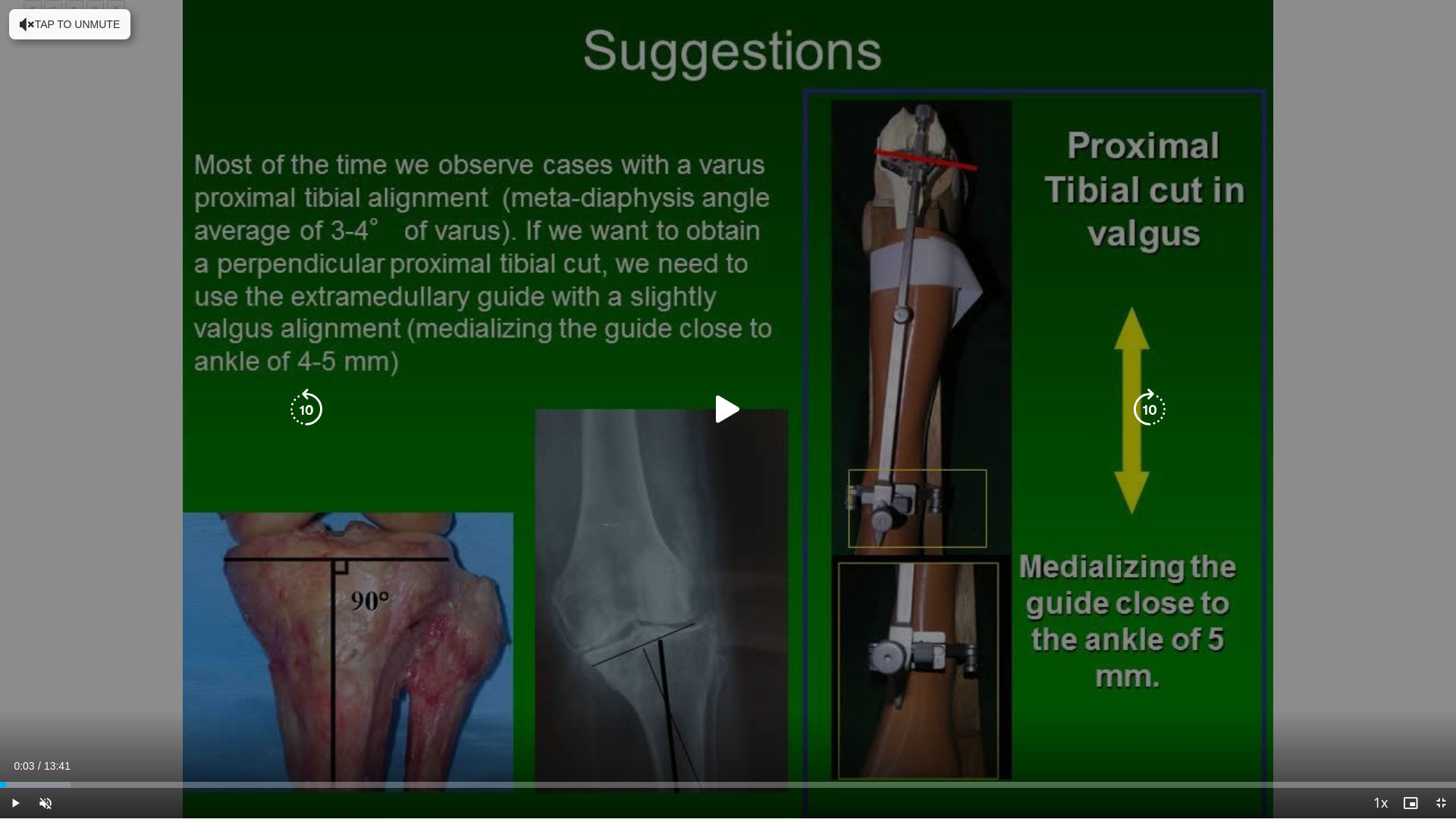 click on "10 seconds
Tap to unmute" at bounding box center (728, 409) 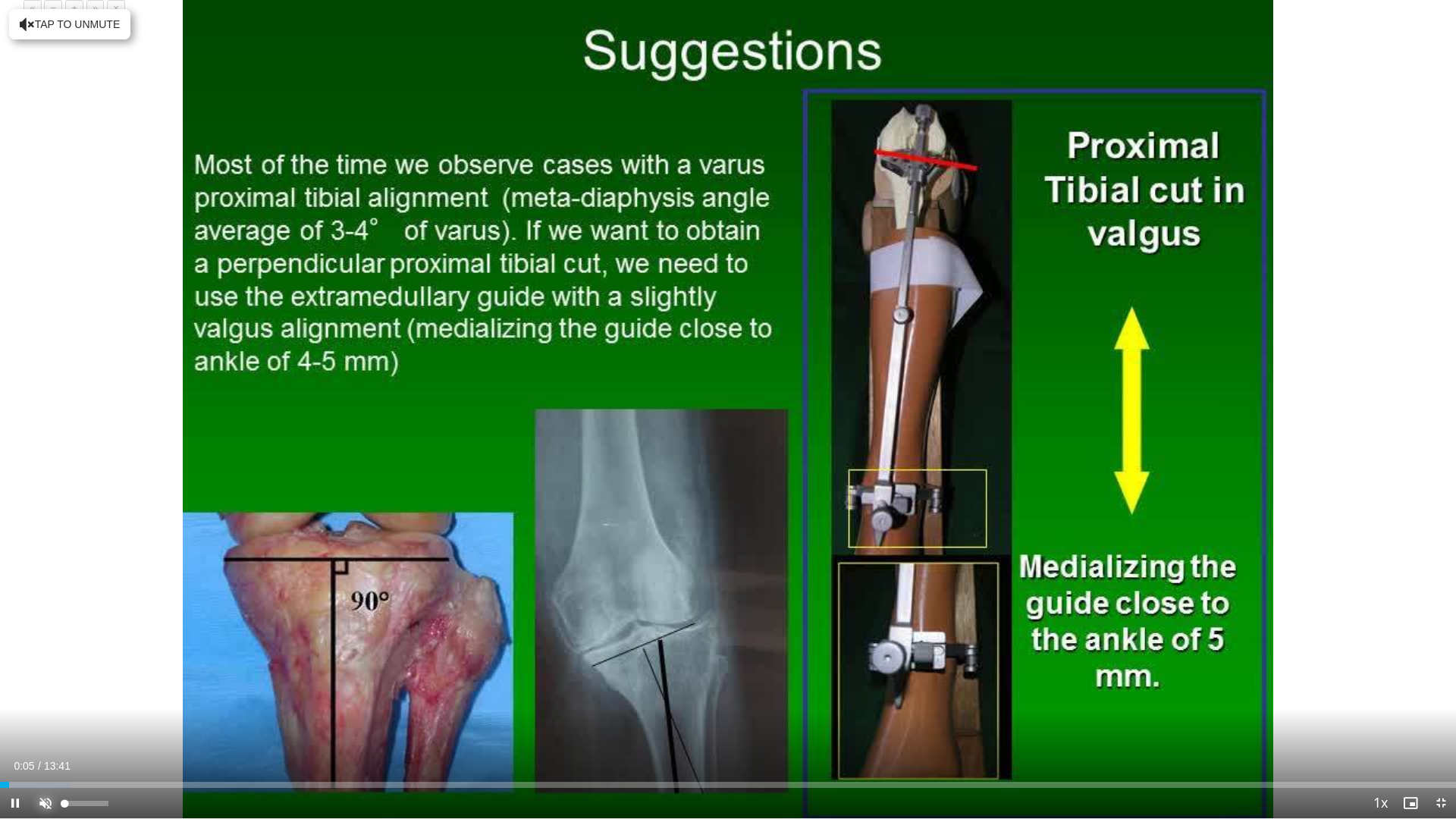 click at bounding box center [46, 803] 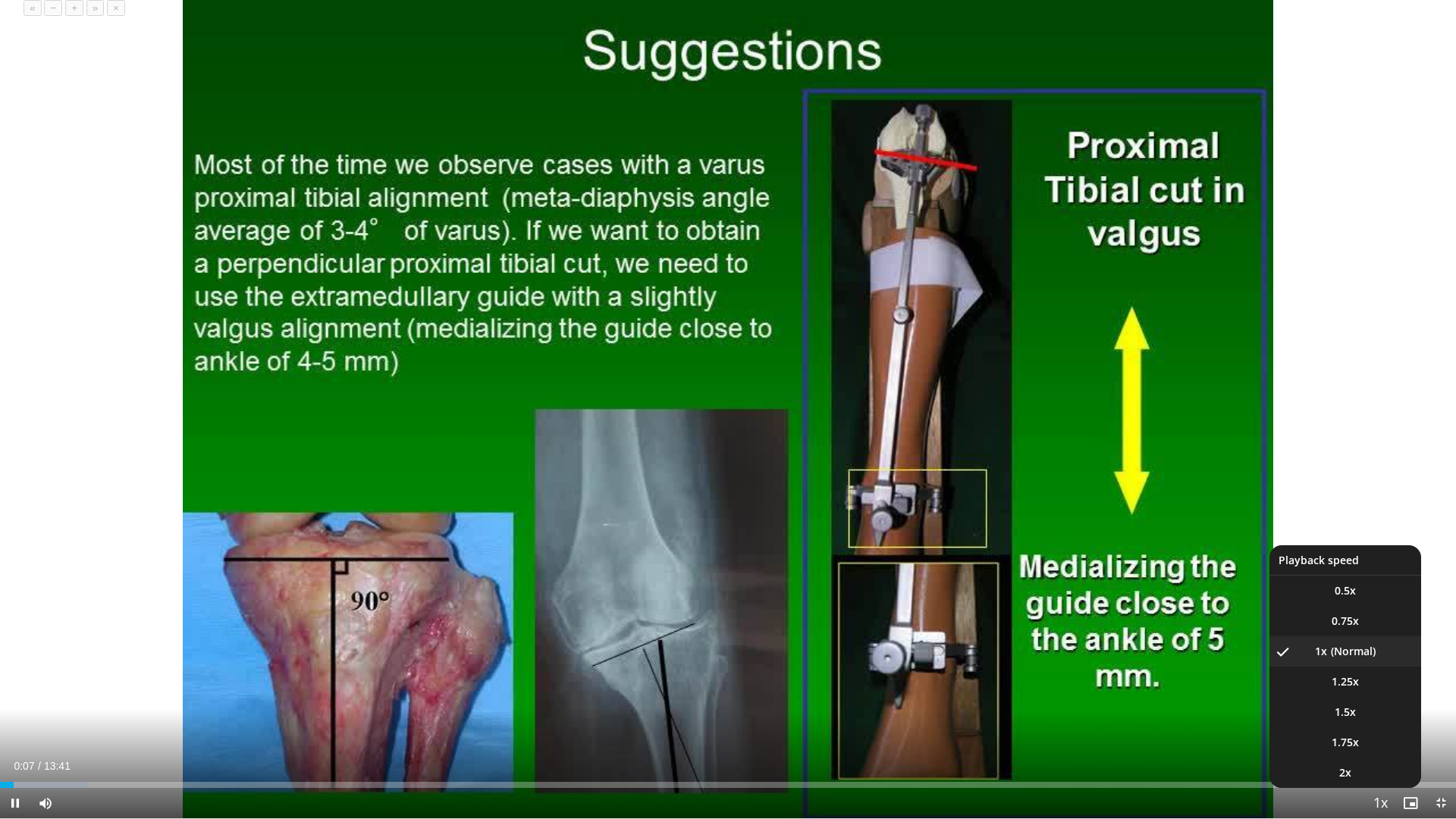 click at bounding box center [1380, 804] 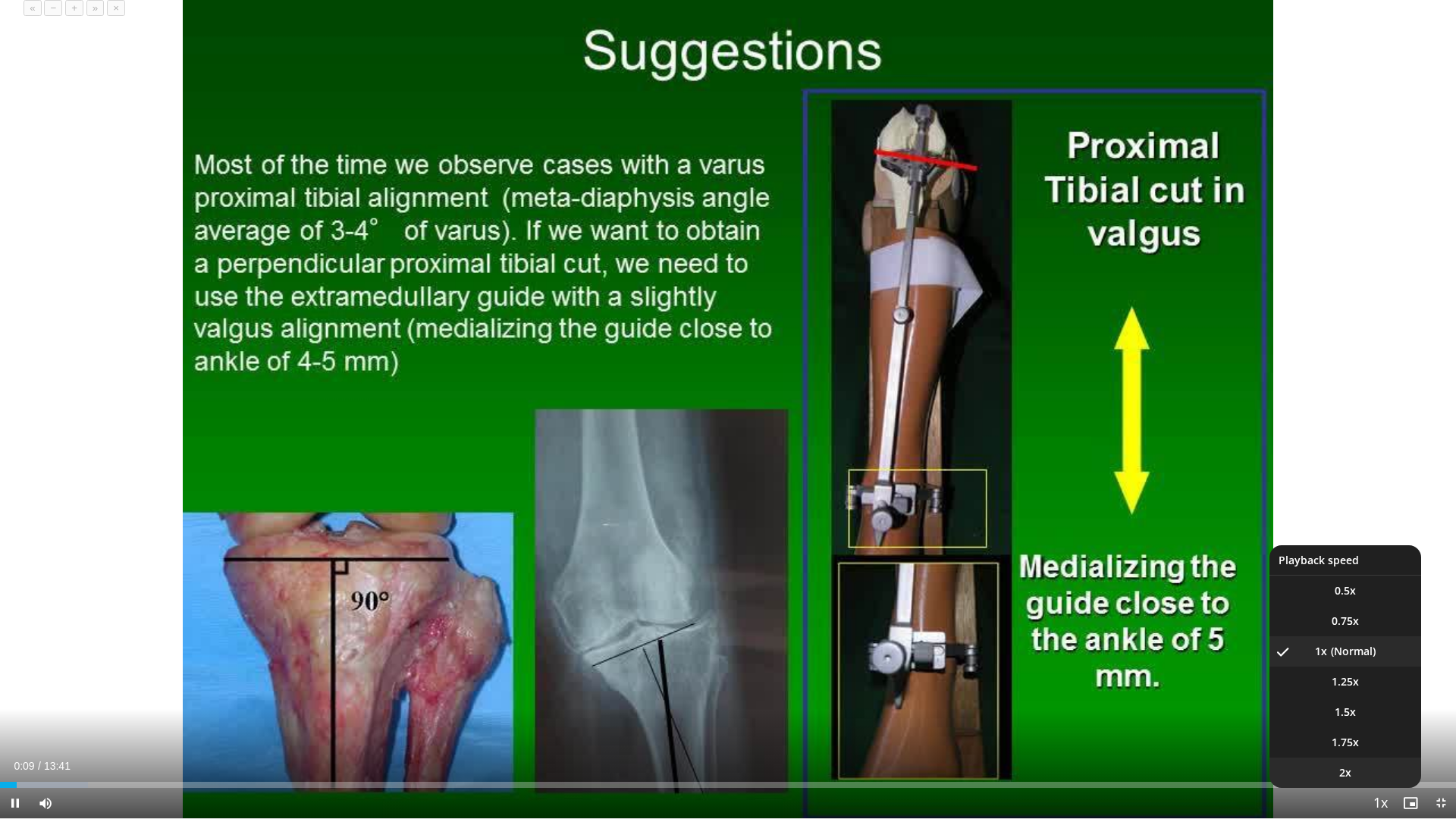 click on "2x" at bounding box center [1345, 773] 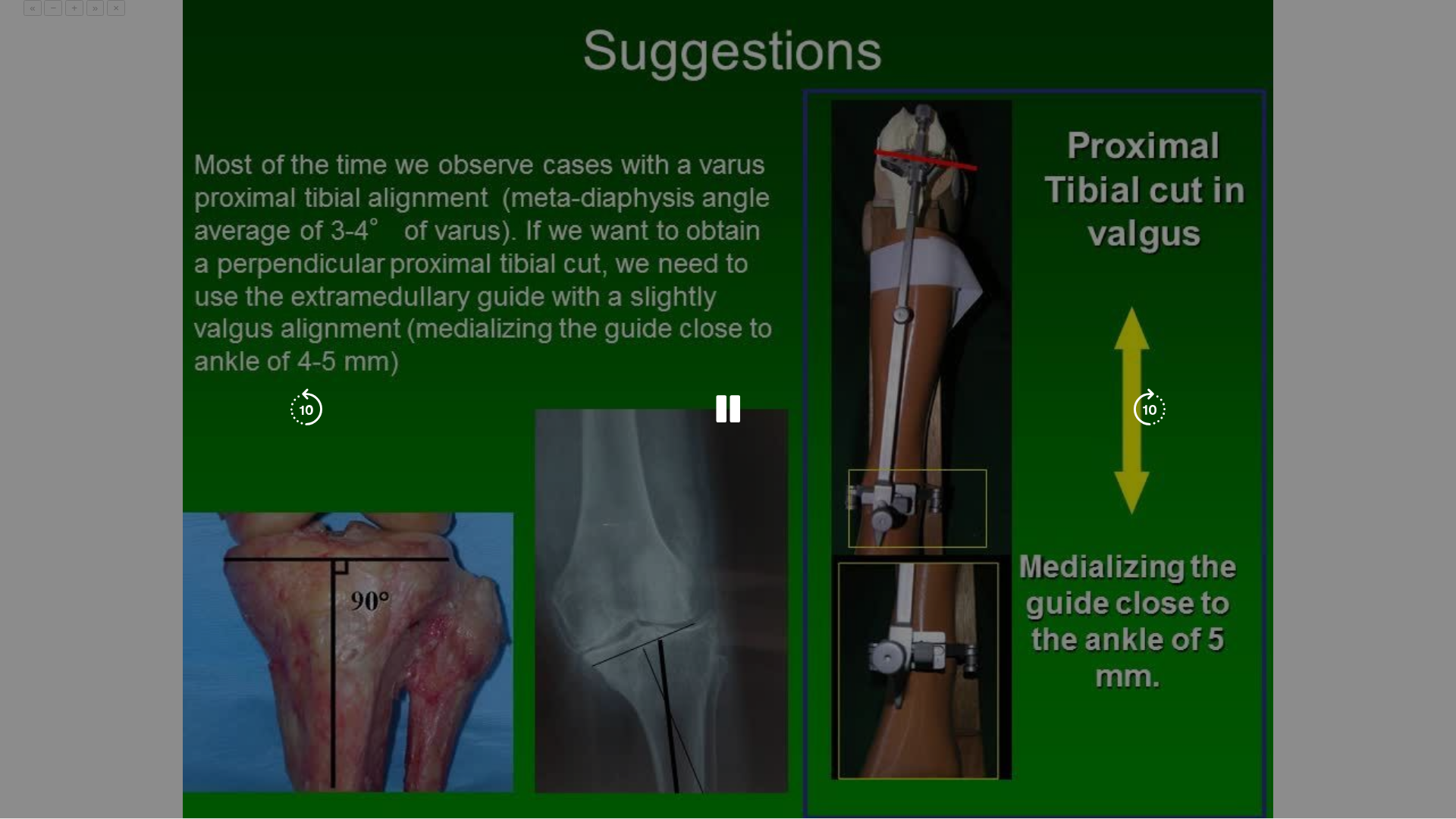 type 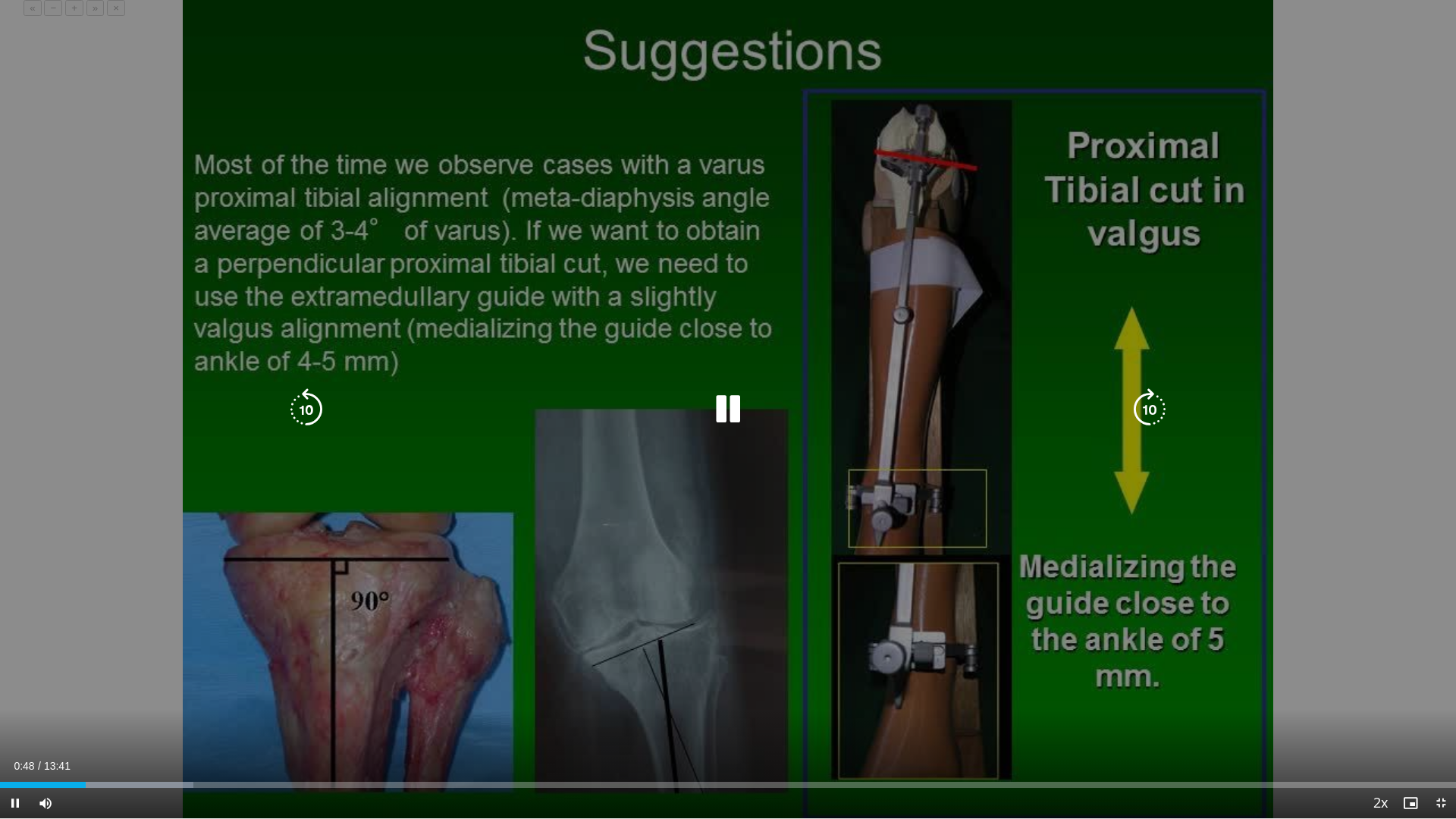 click on "10 seconds
Tap to unmute" at bounding box center [728, 409] 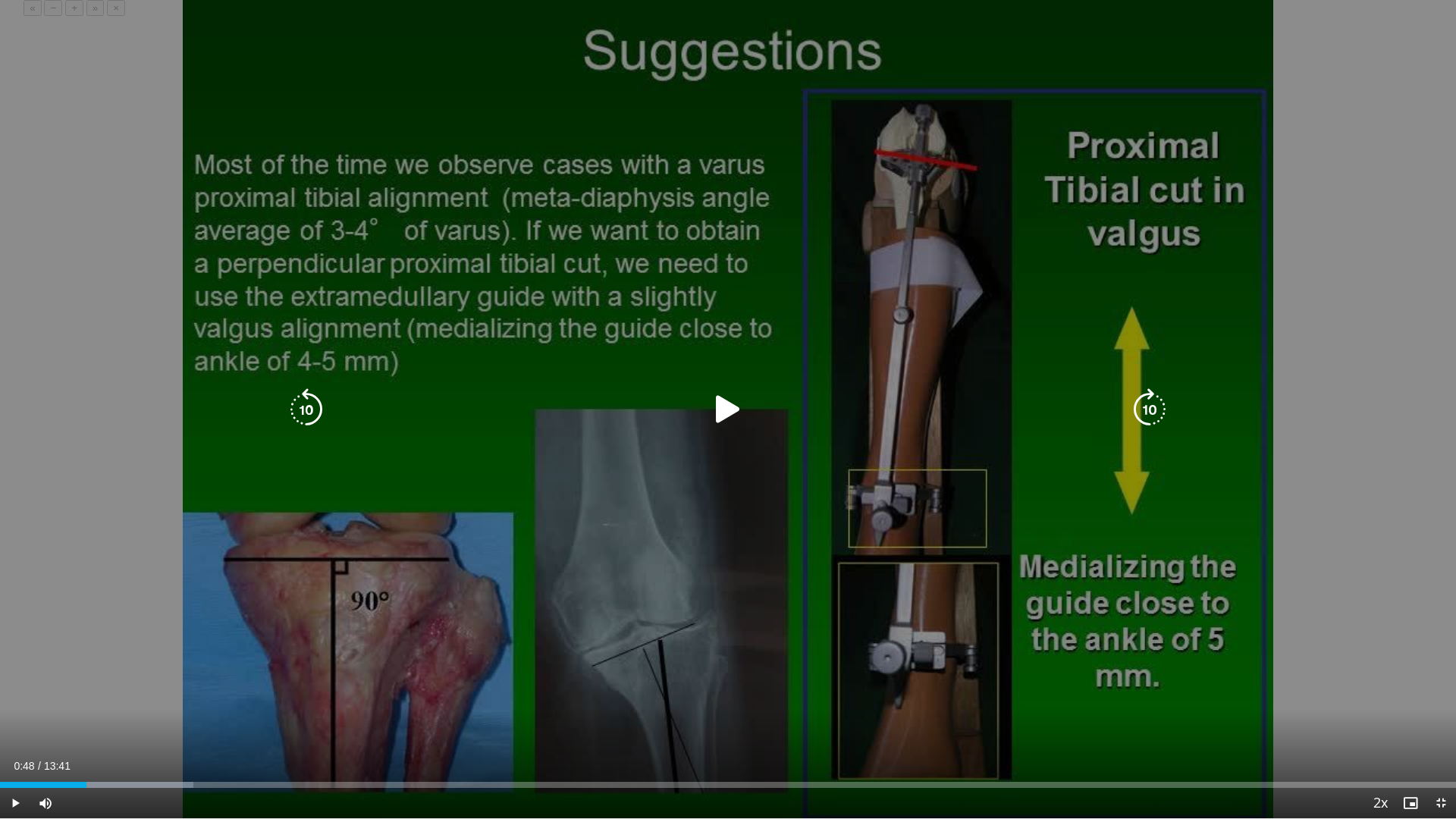 click on "10 seconds
Tap to unmute" at bounding box center (728, 409) 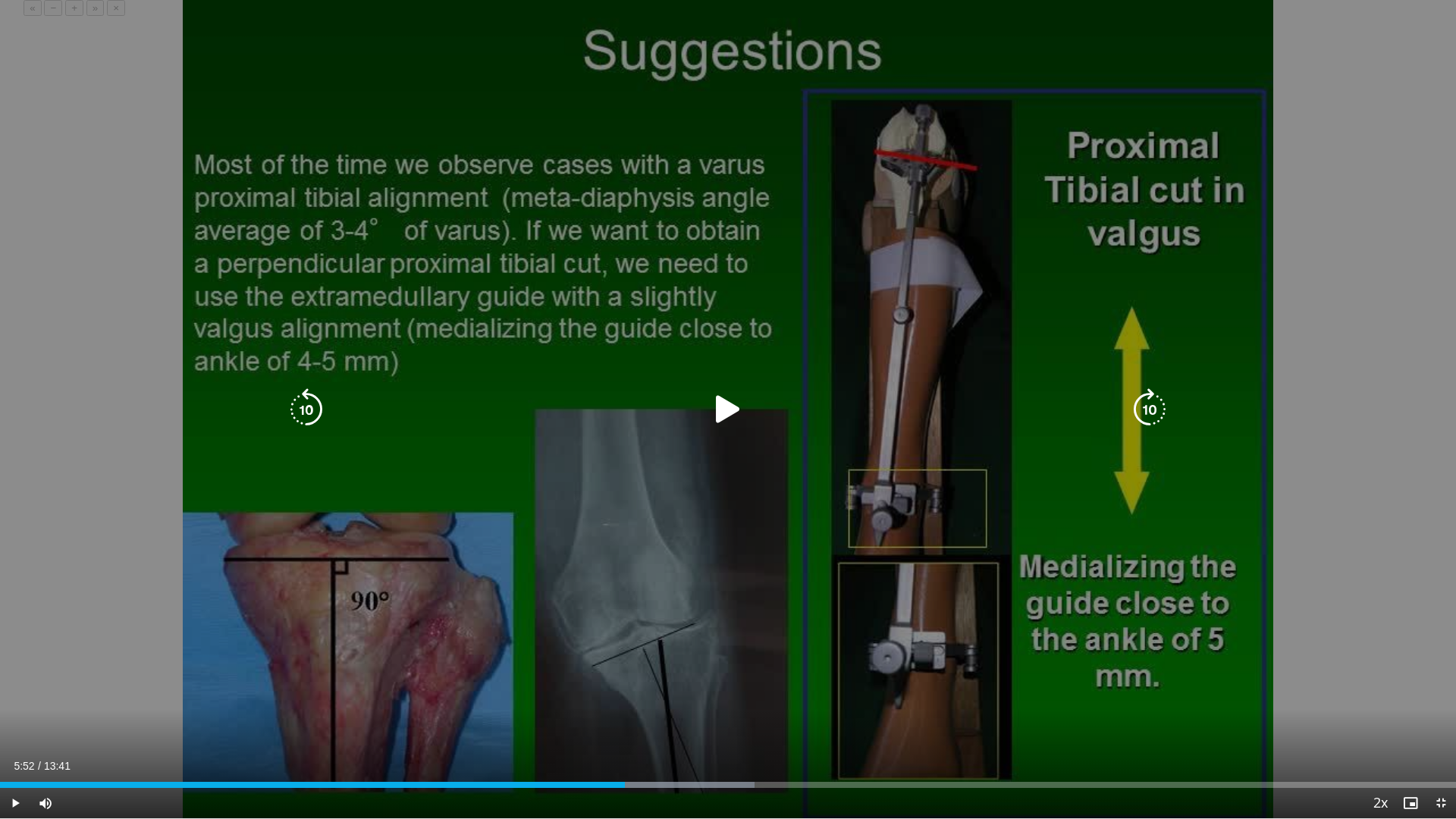 click on "10 seconds
Tap to unmute" at bounding box center [728, 409] 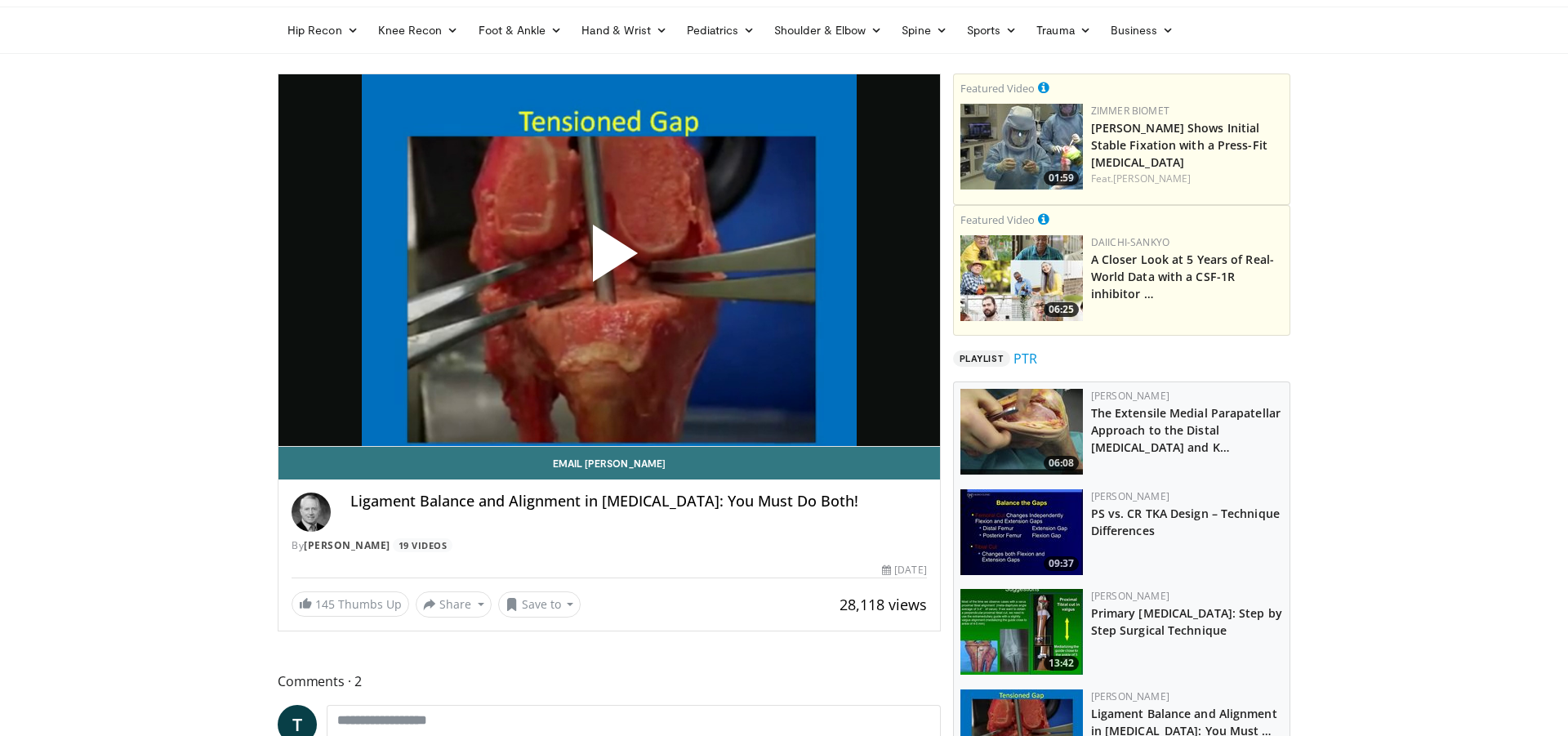 scroll, scrollTop: 101, scrollLeft: 0, axis: vertical 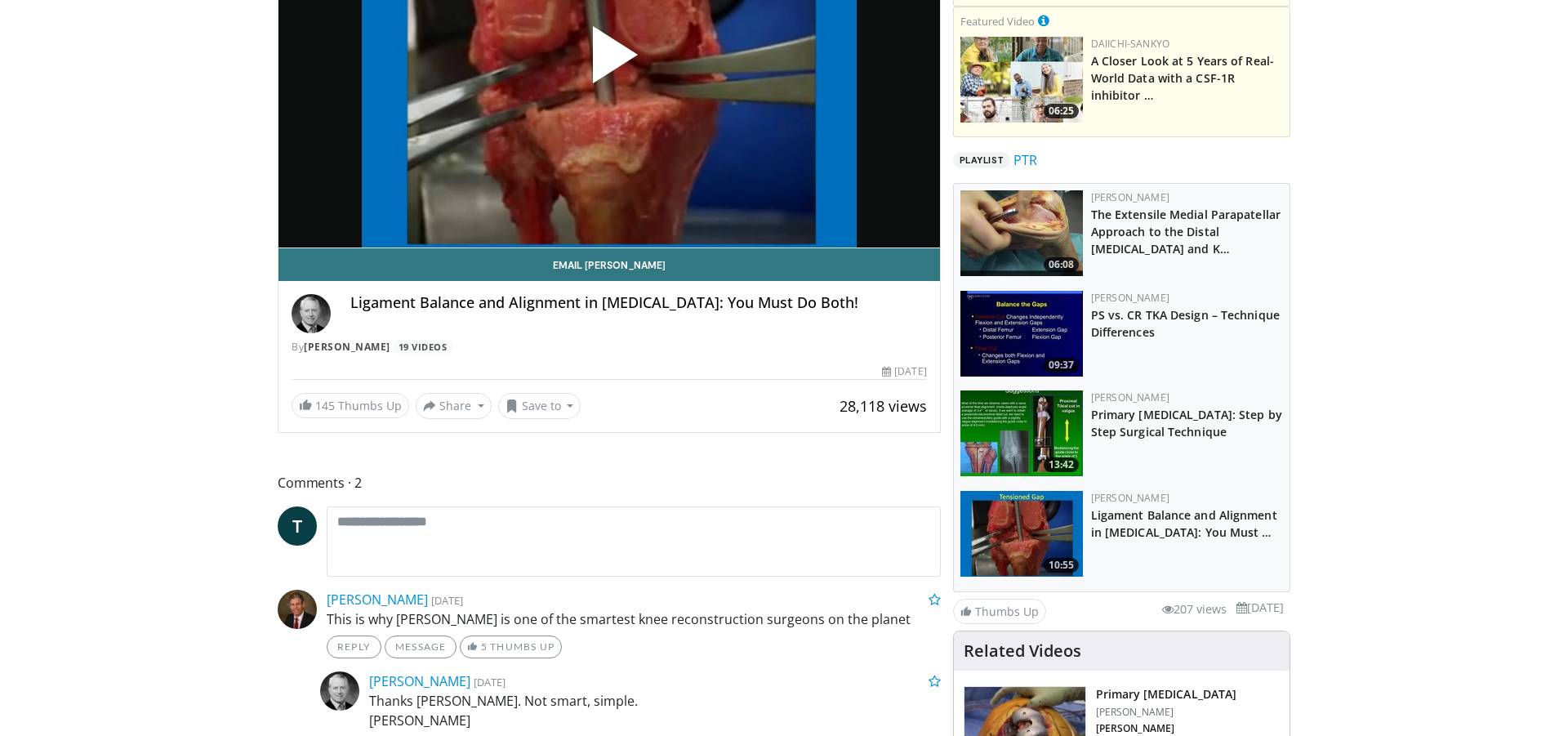 click at bounding box center [1022, 433] 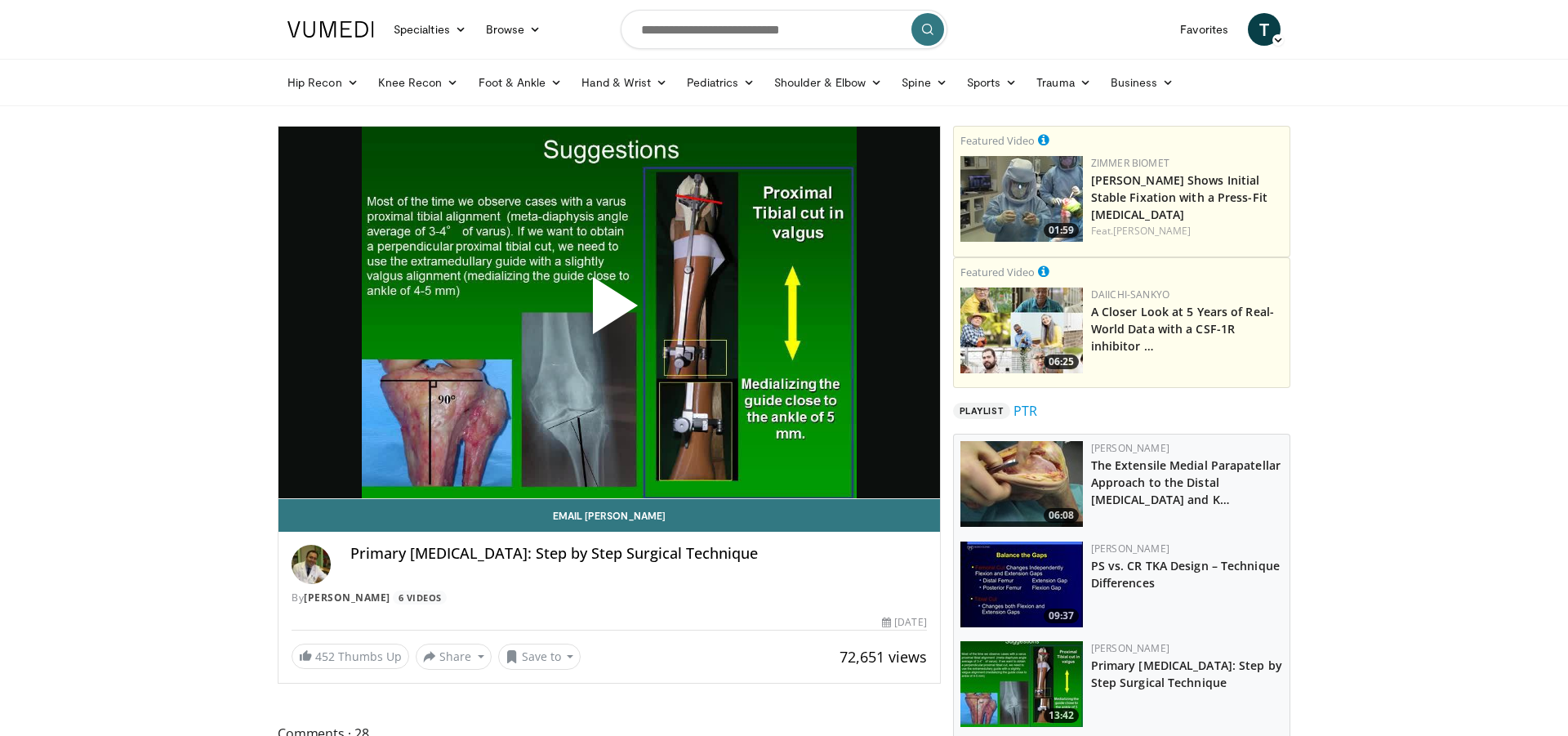 scroll, scrollTop: 0, scrollLeft: 0, axis: both 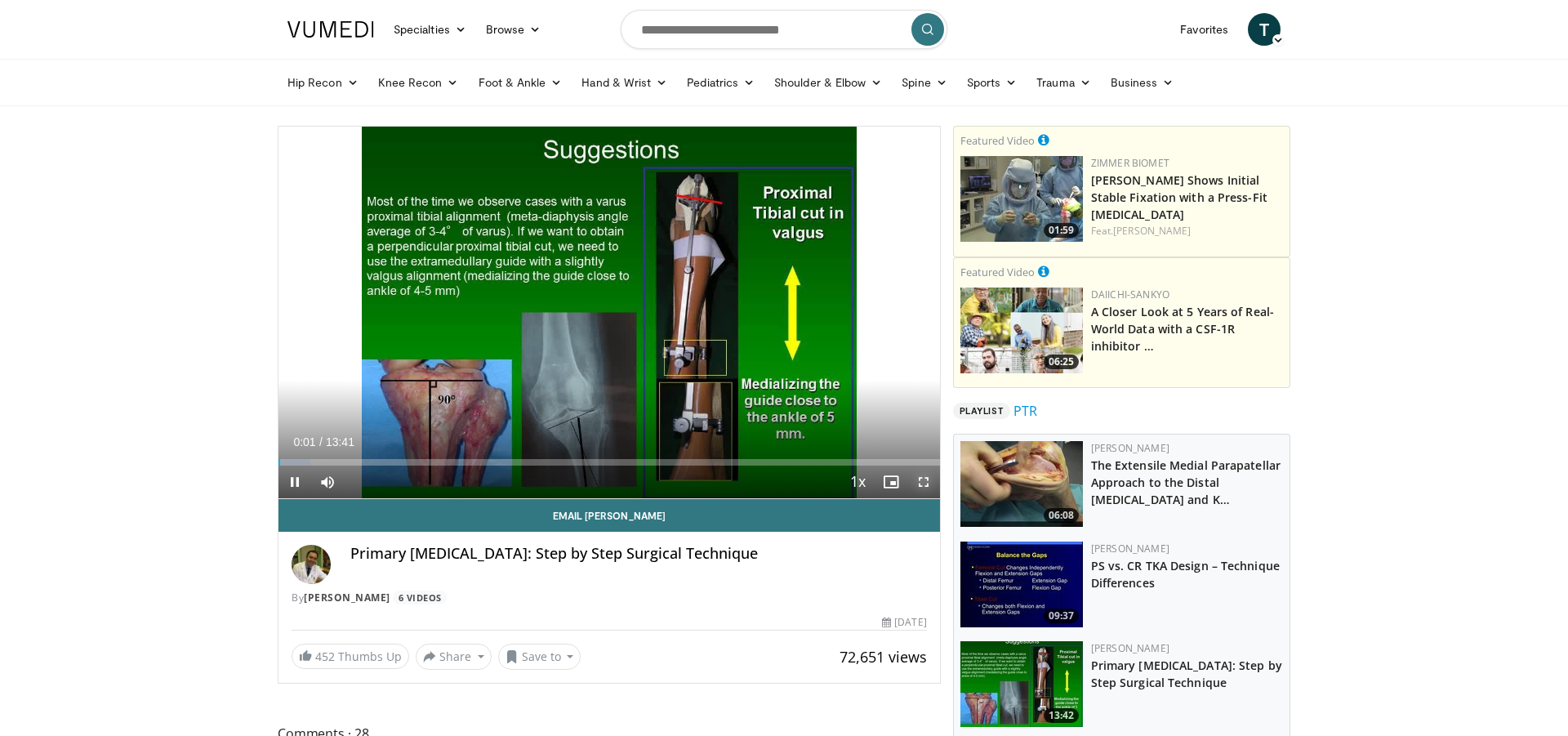 click at bounding box center [924, 482] 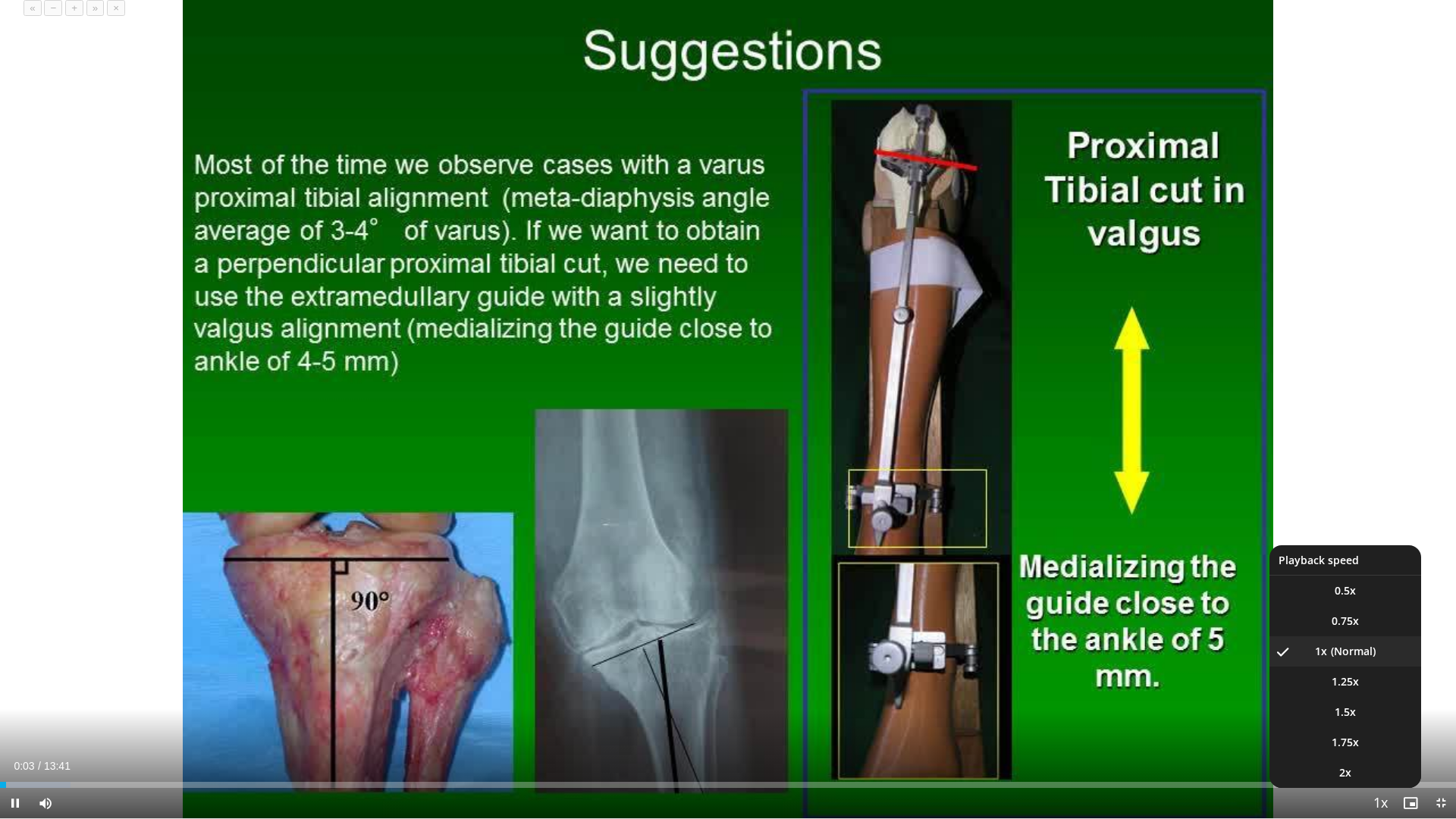 click at bounding box center (1380, 804) 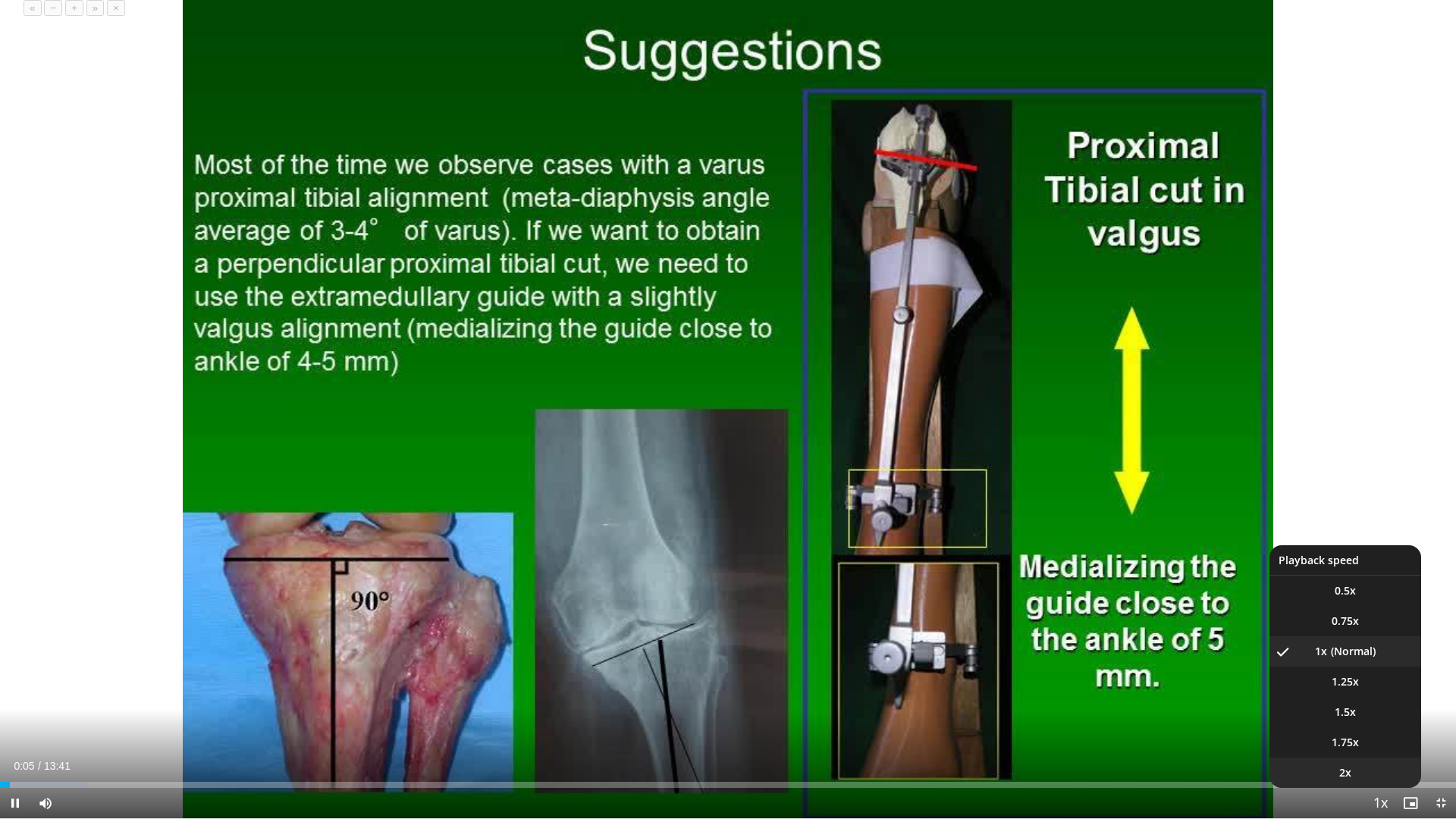 click on "2x" at bounding box center (1345, 773) 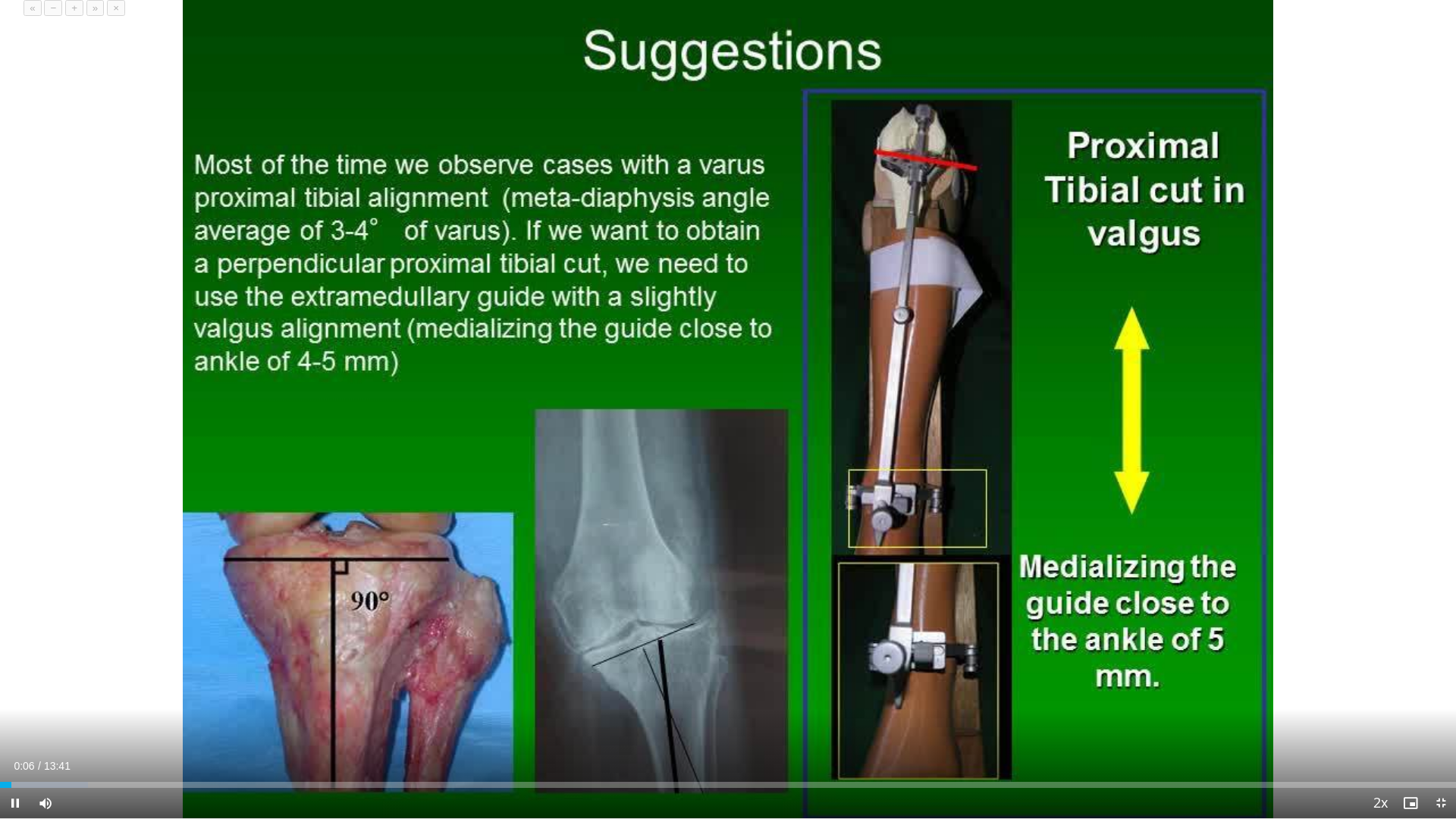 type 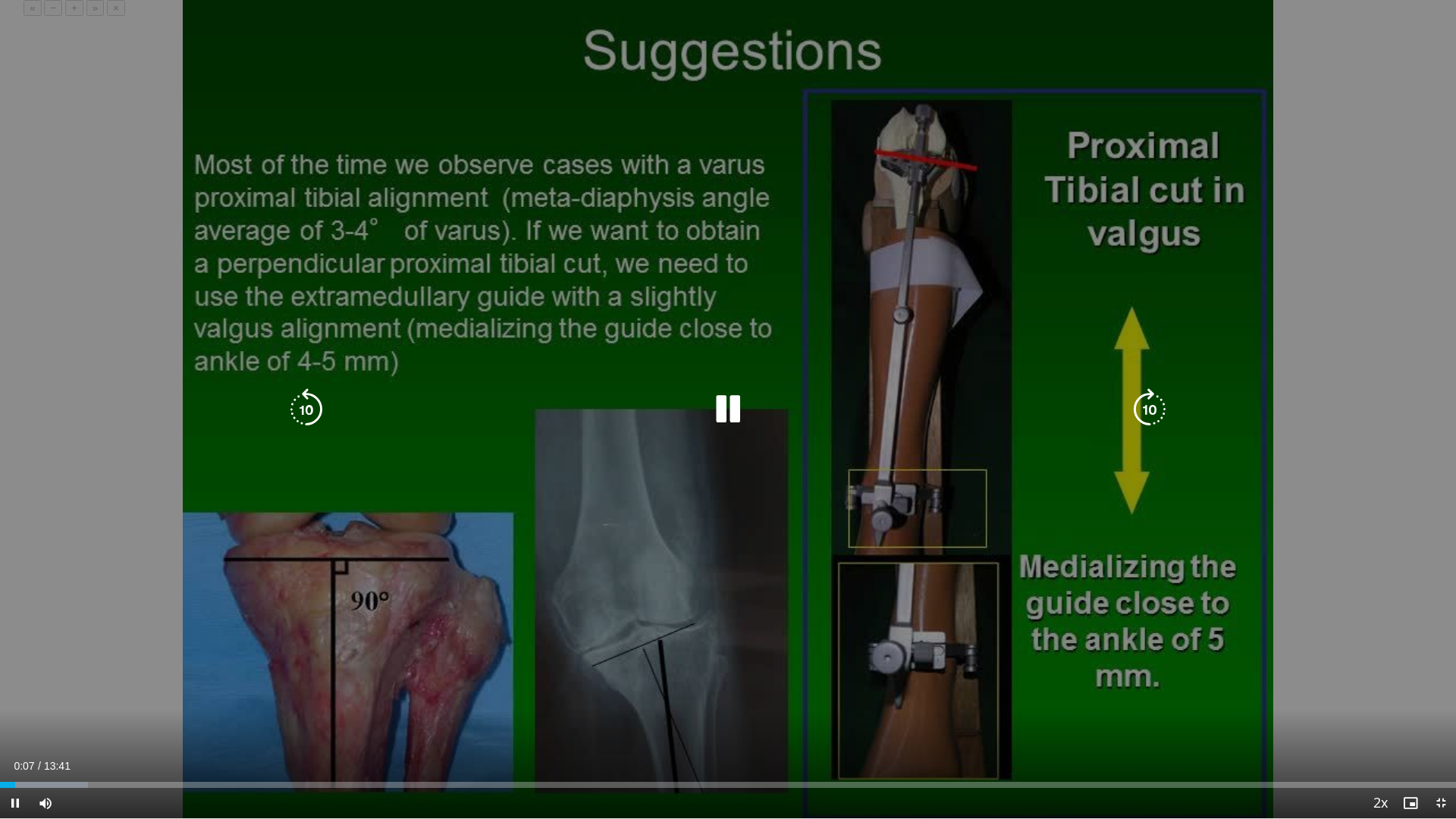 click on "10 seconds
Tap to unmute" at bounding box center [728, 409] 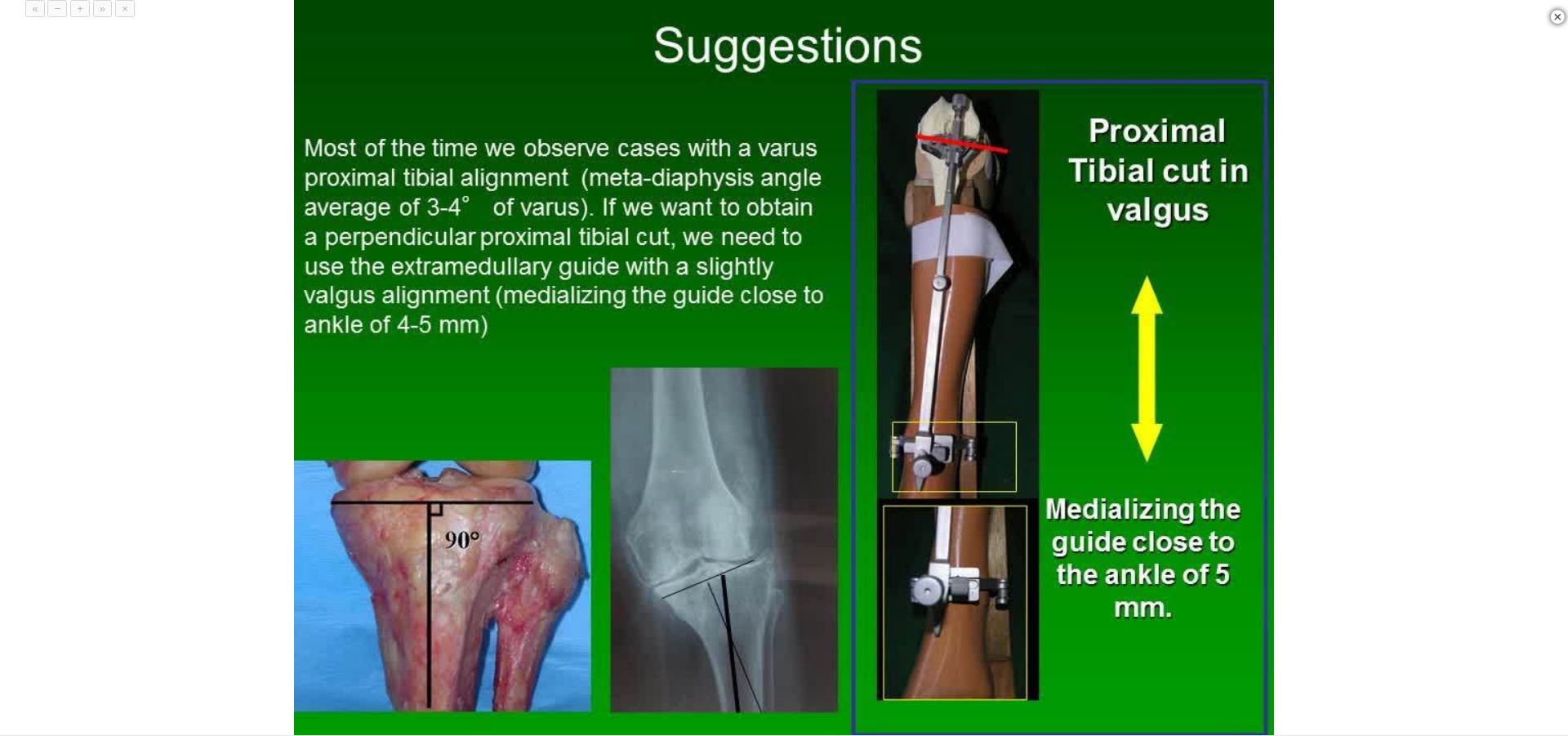 scroll, scrollTop: 868, scrollLeft: 0, axis: vertical 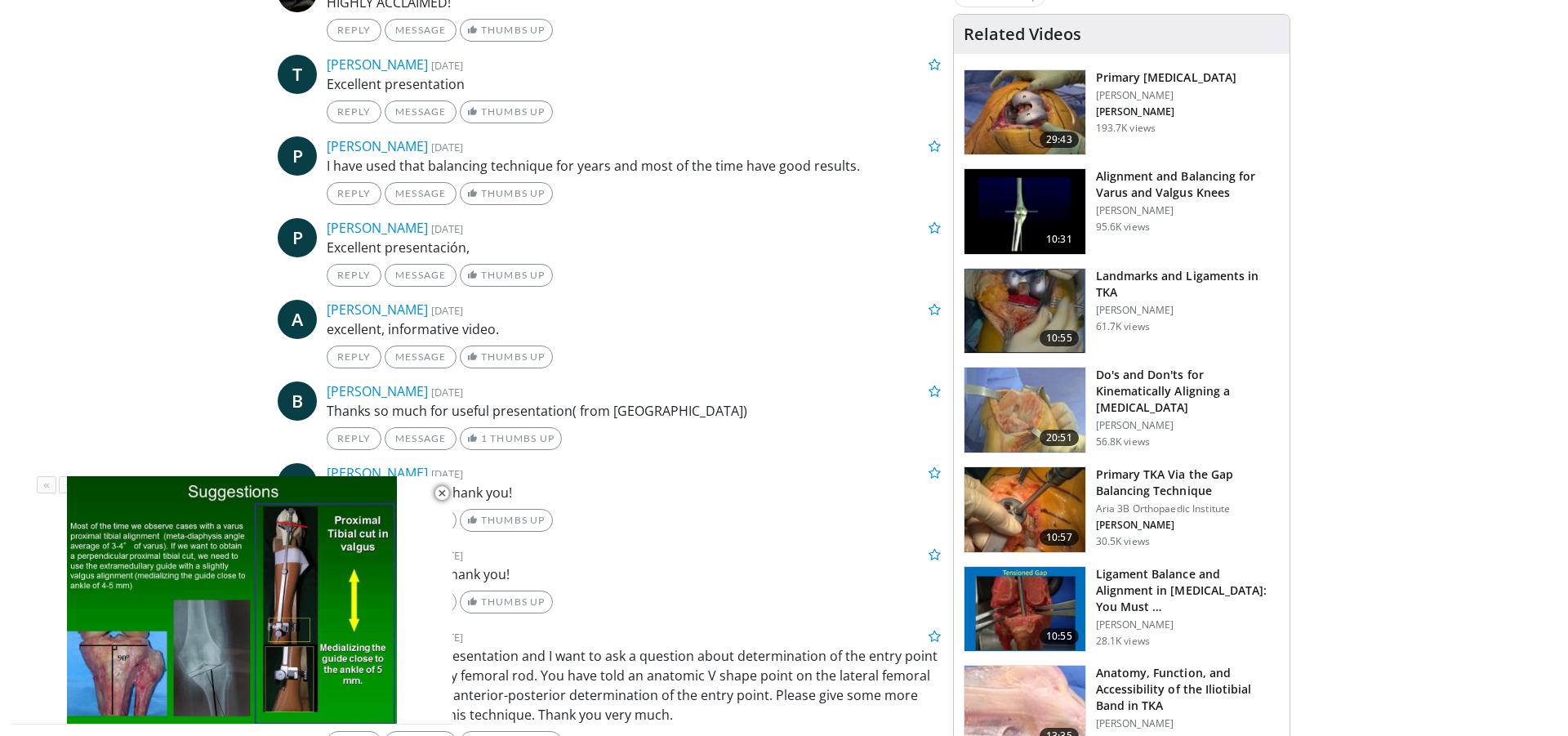 click at bounding box center [1025, 113] 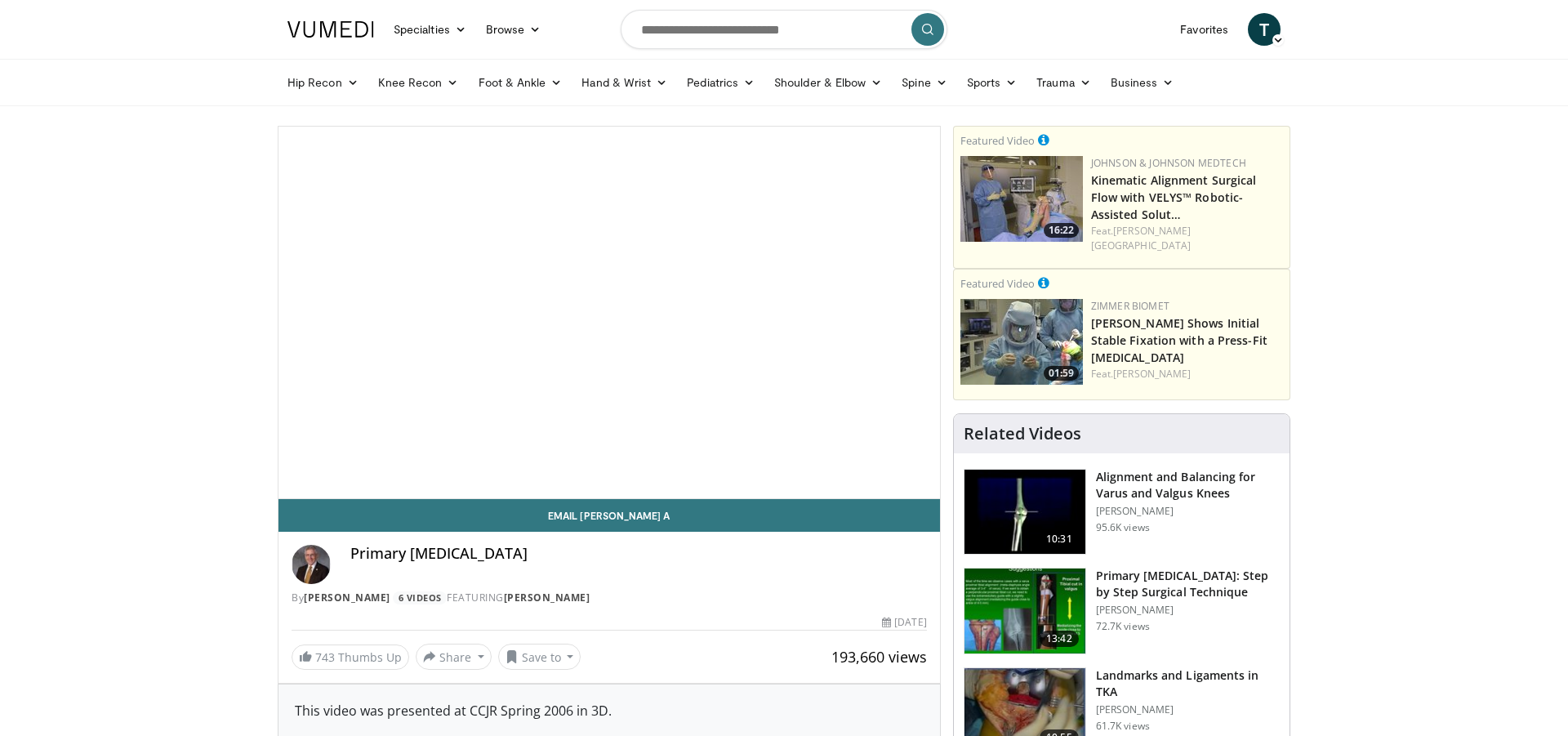 scroll, scrollTop: 0, scrollLeft: 0, axis: both 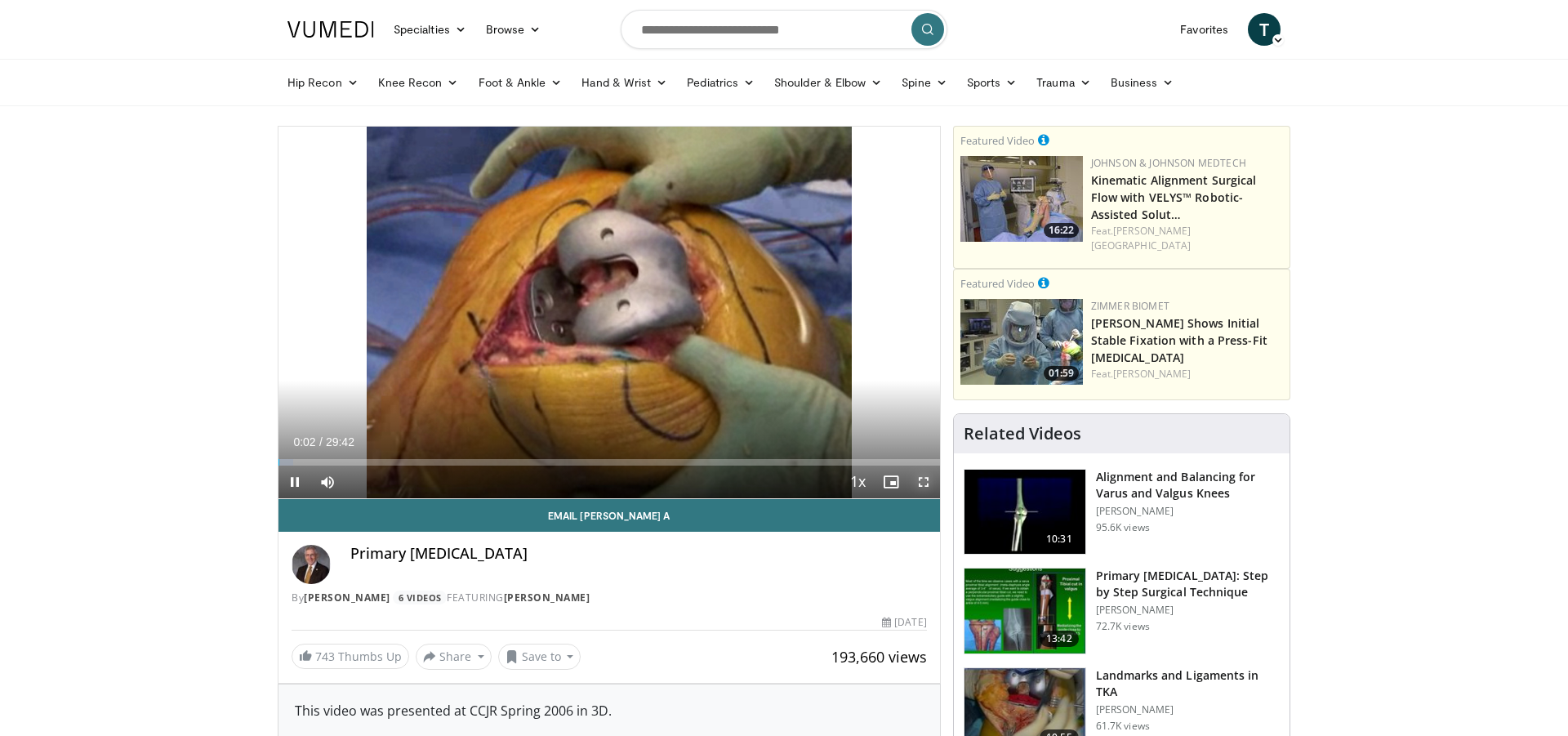 click at bounding box center [924, 482] 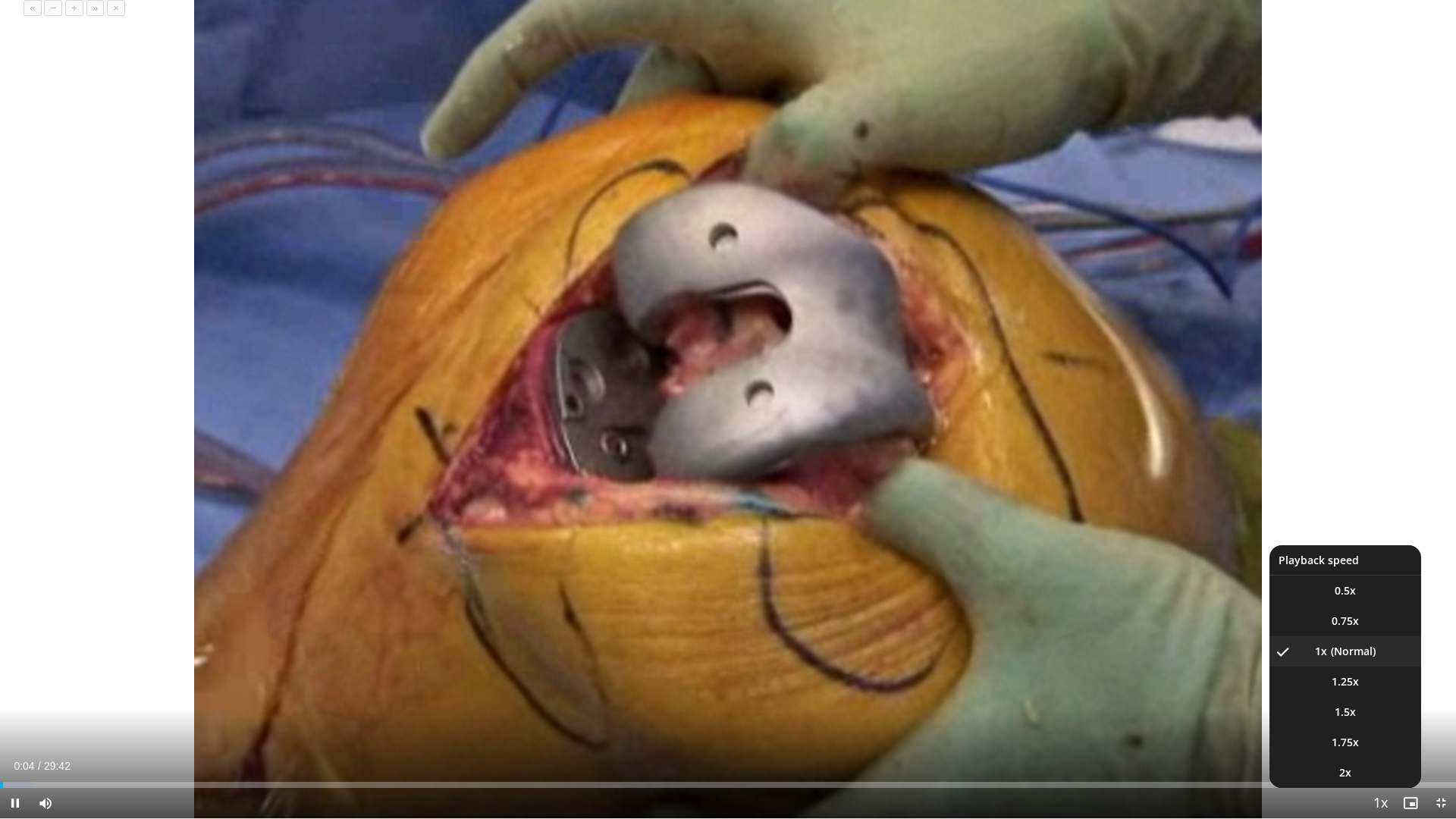 click at bounding box center [1380, 804] 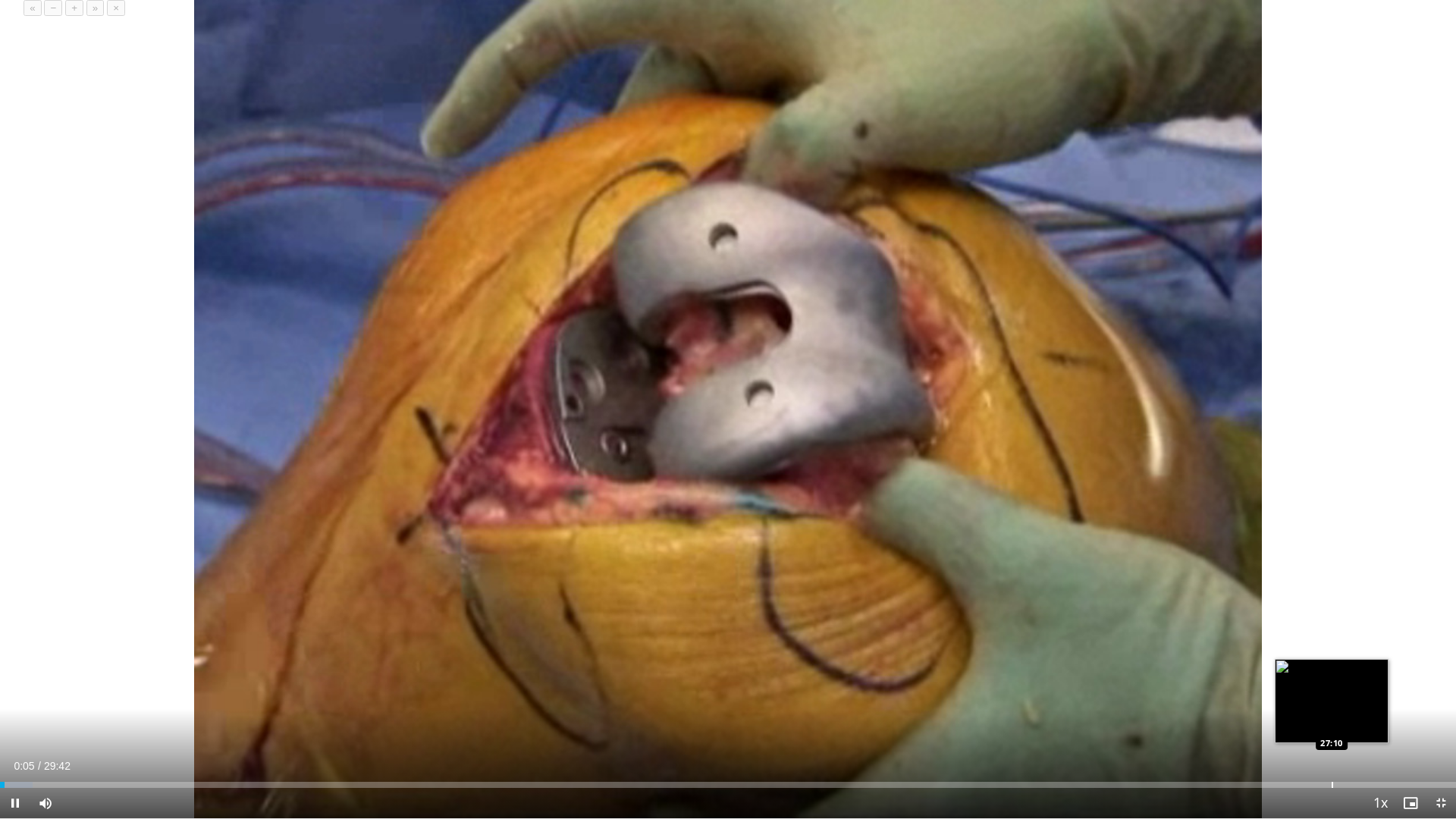 click at bounding box center (1332, 785) 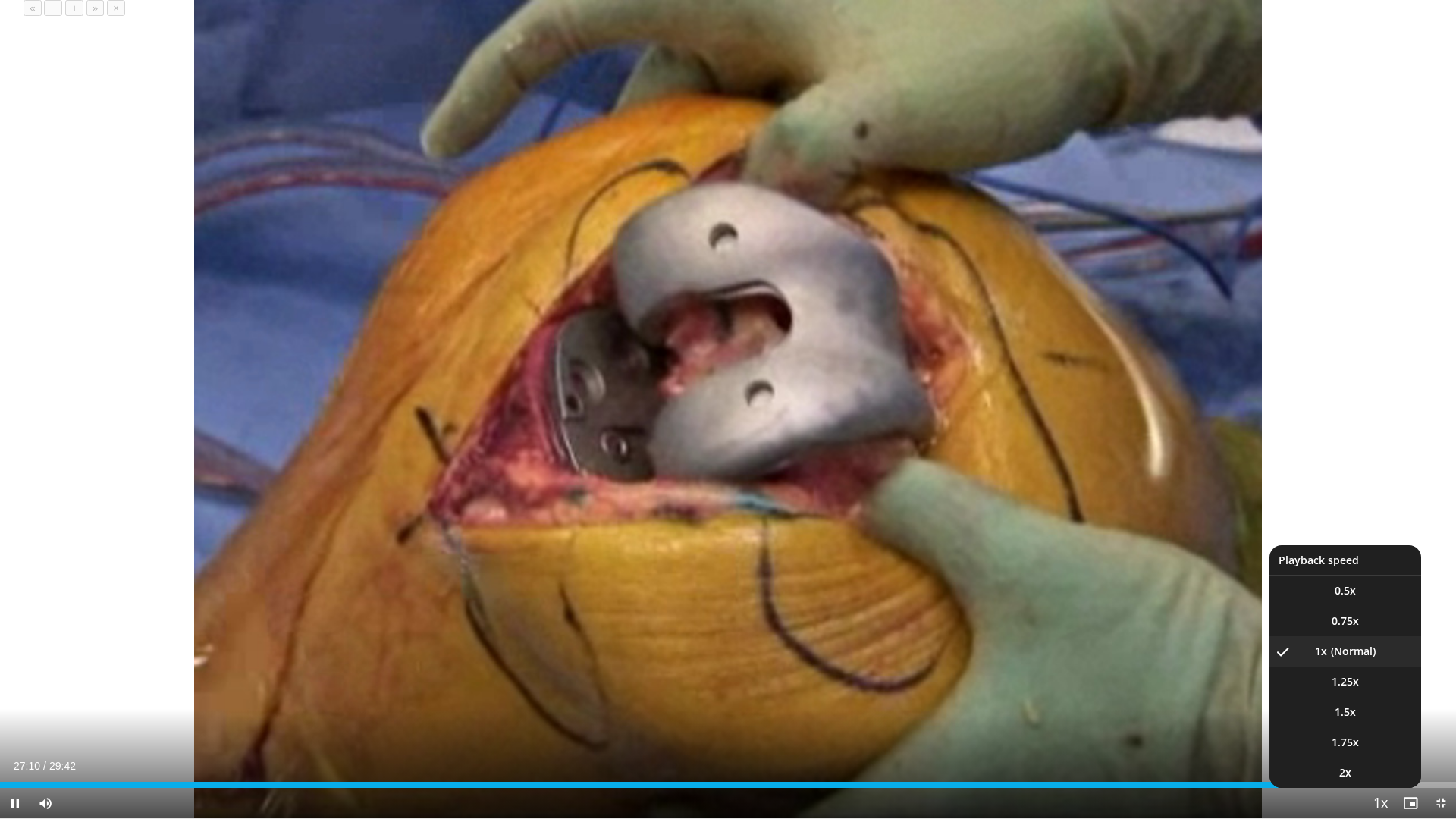 click at bounding box center (1380, 804) 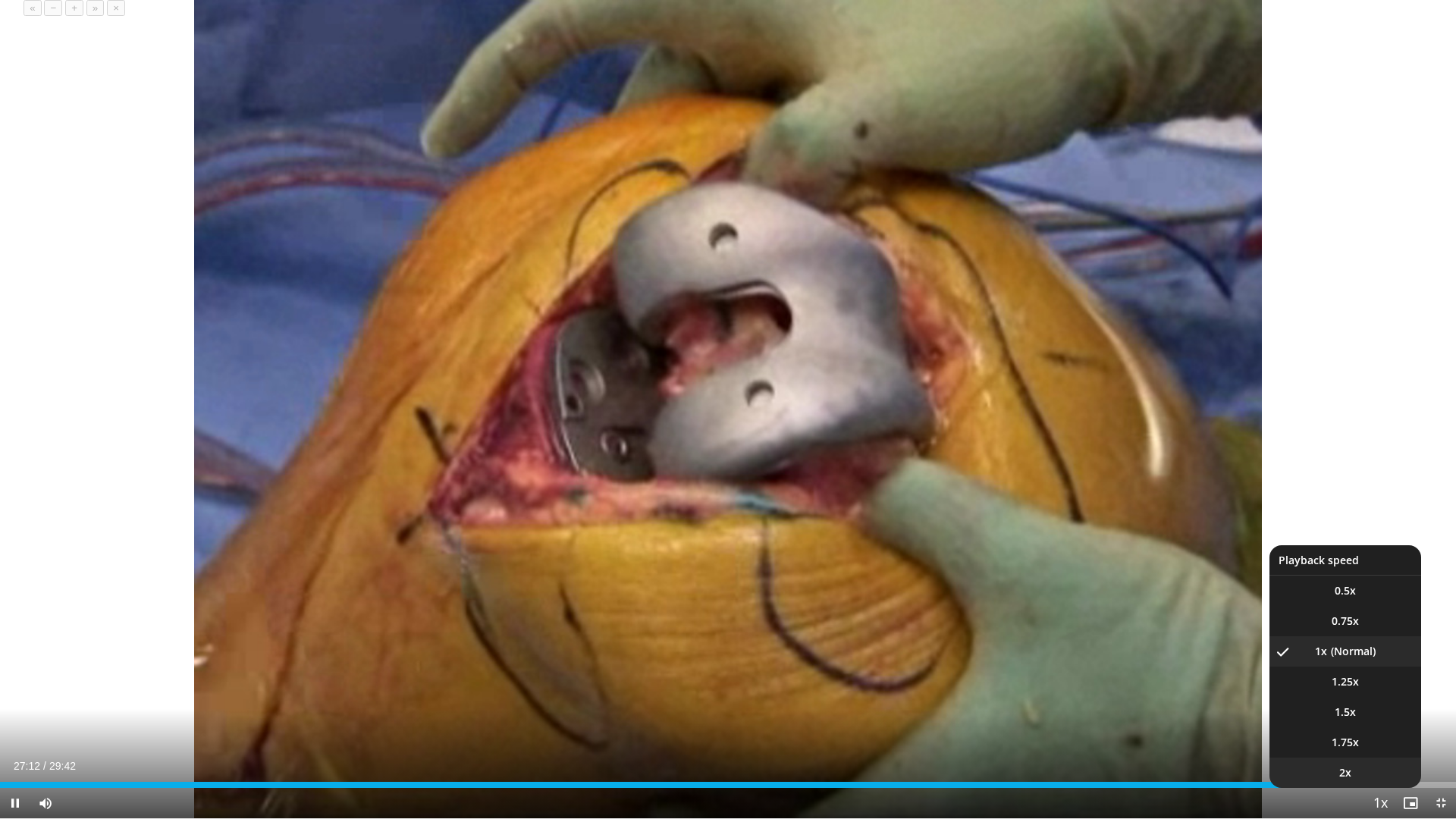 click on "2x" at bounding box center (1345, 773) 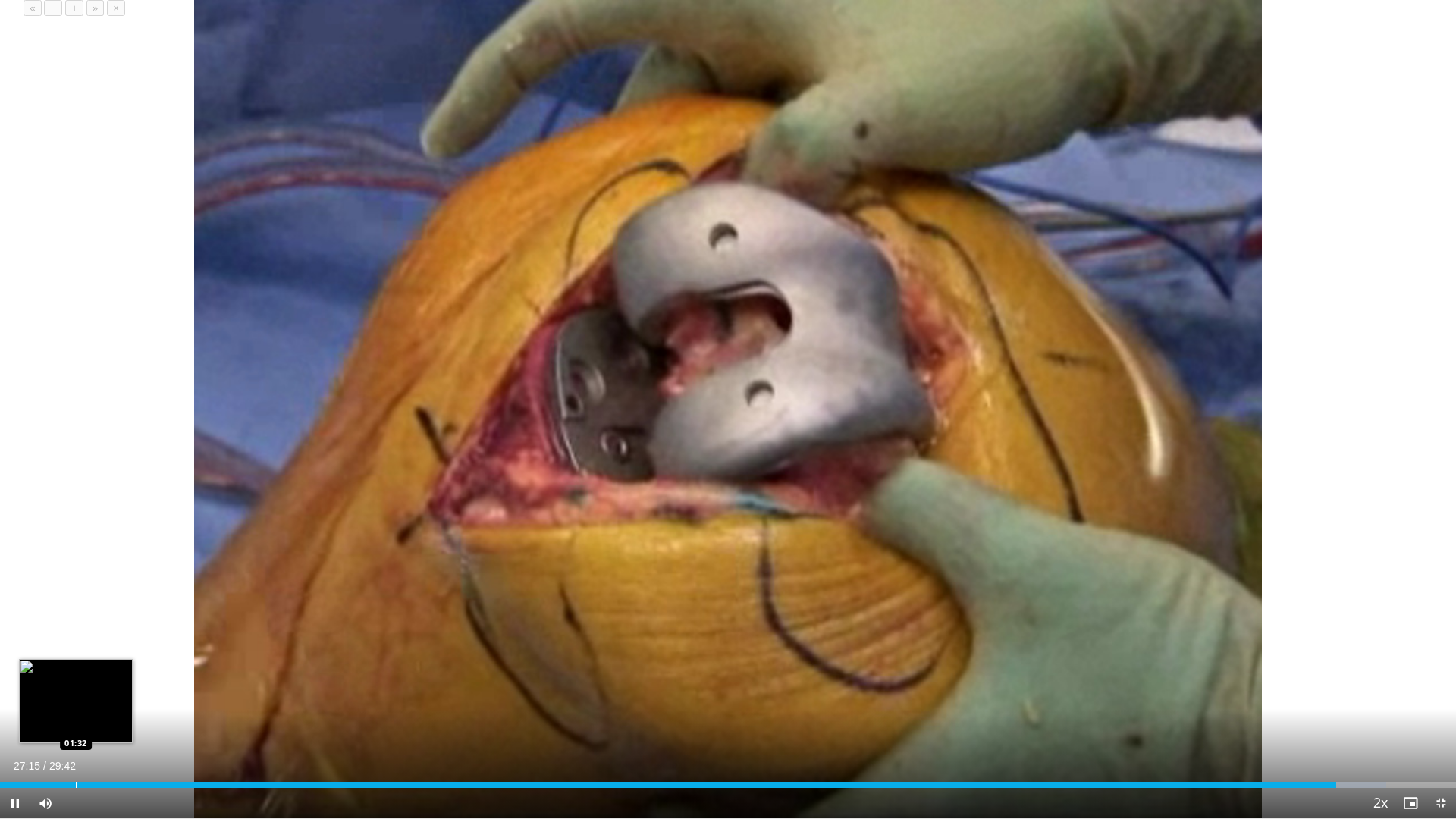 click on "Loaded :  95.22% 27:15 01:32" at bounding box center (728, 780) 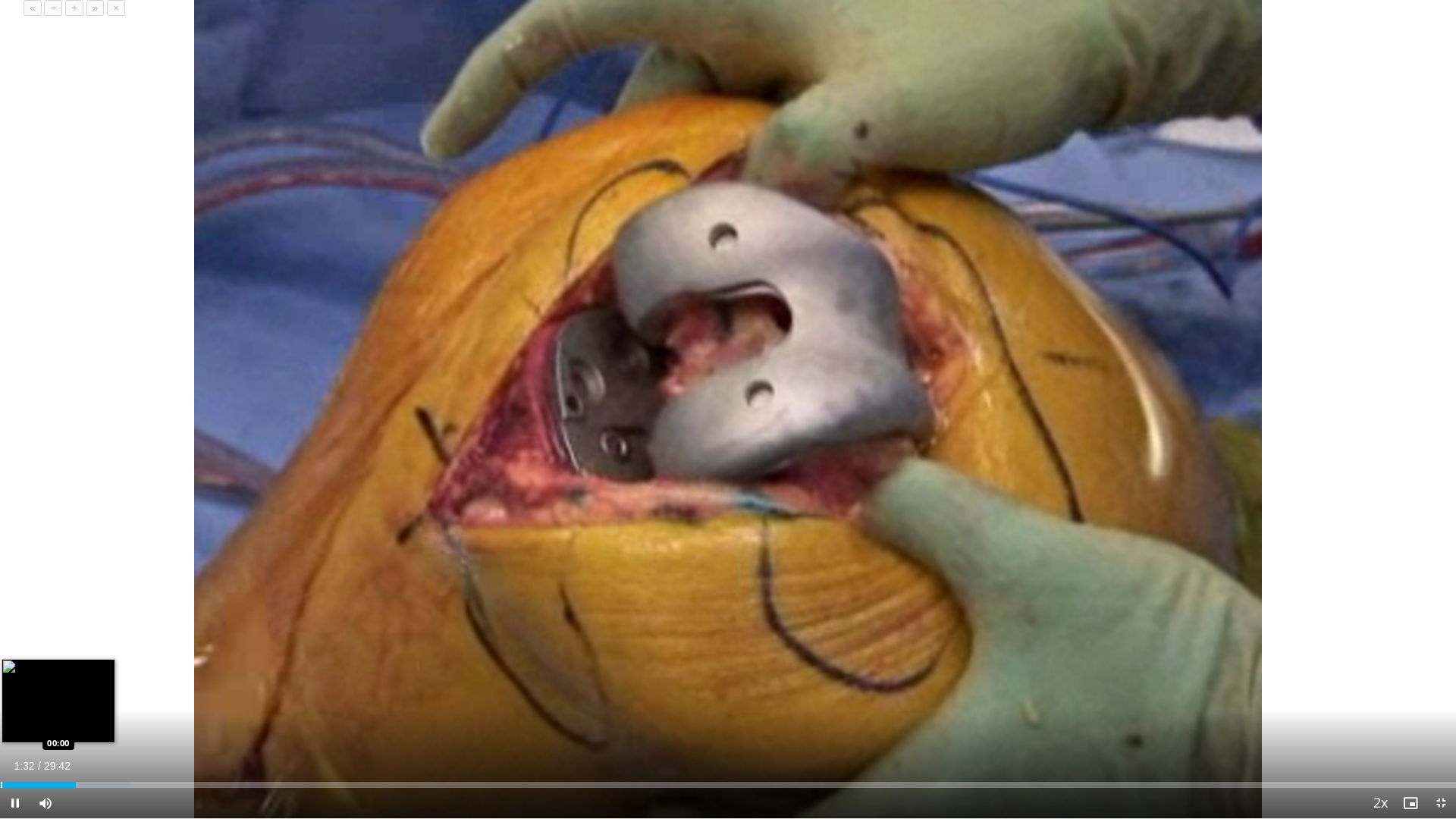 click at bounding box center (2, 785) 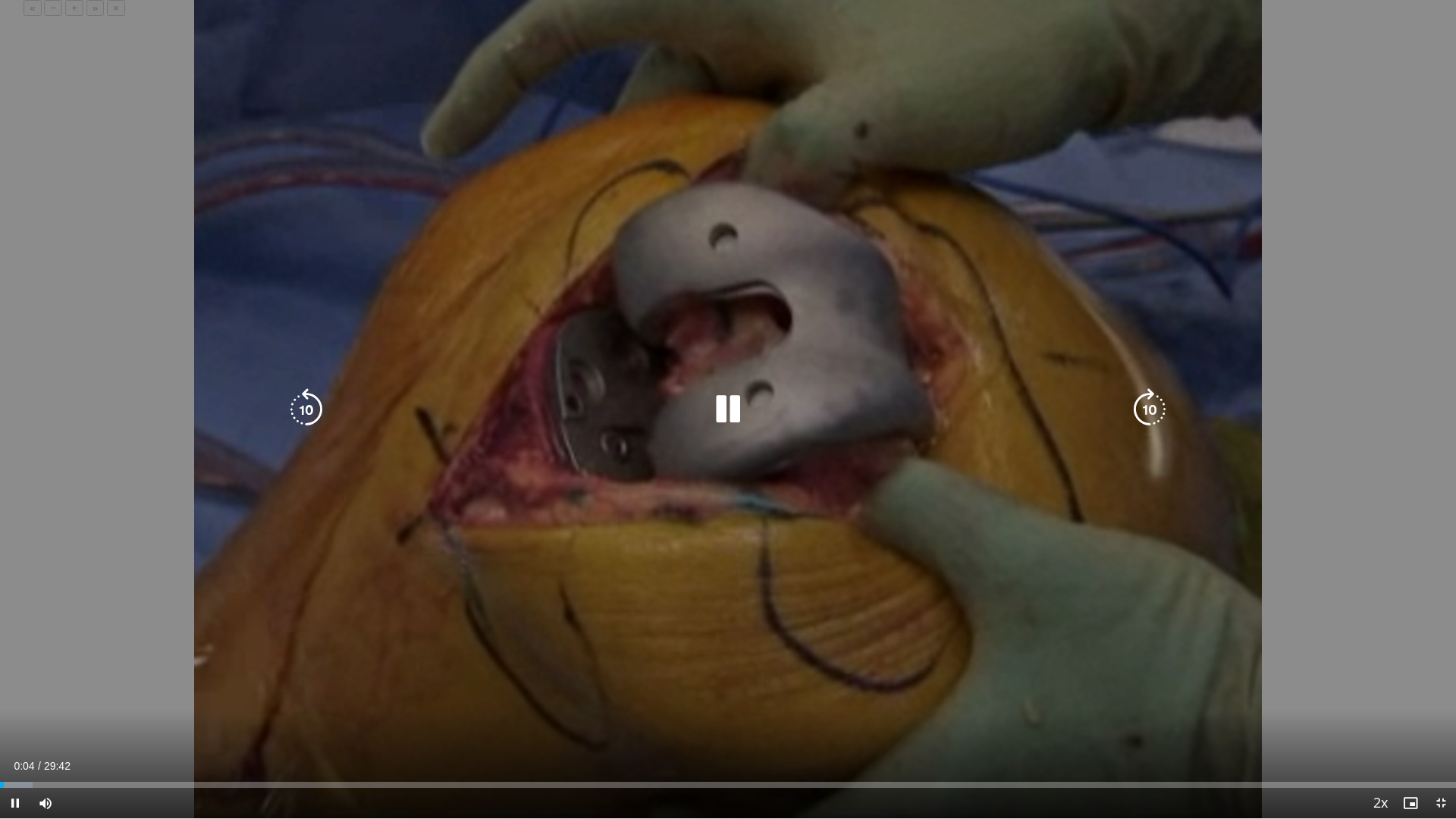 type 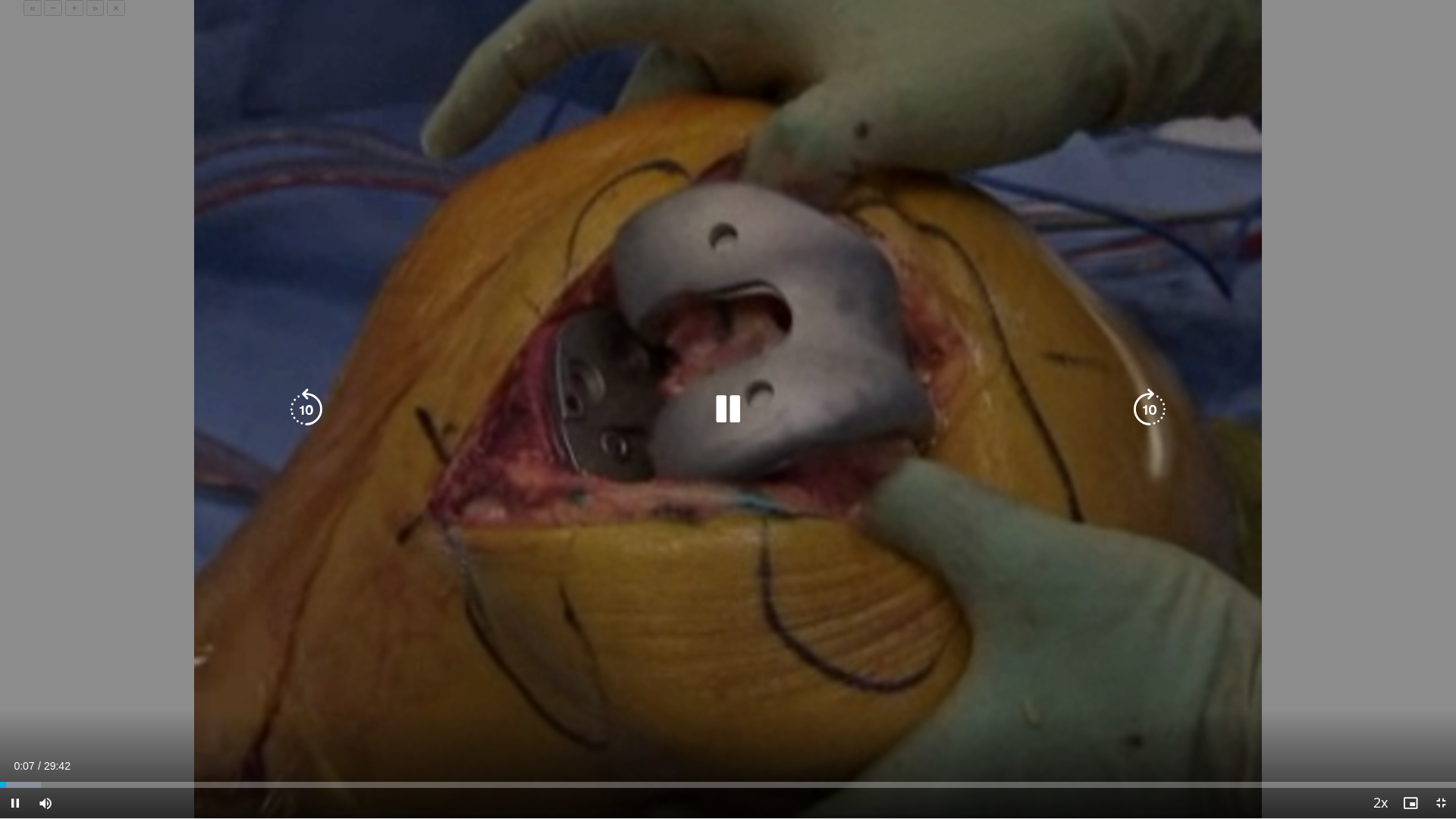 click at bounding box center (1150, 410) 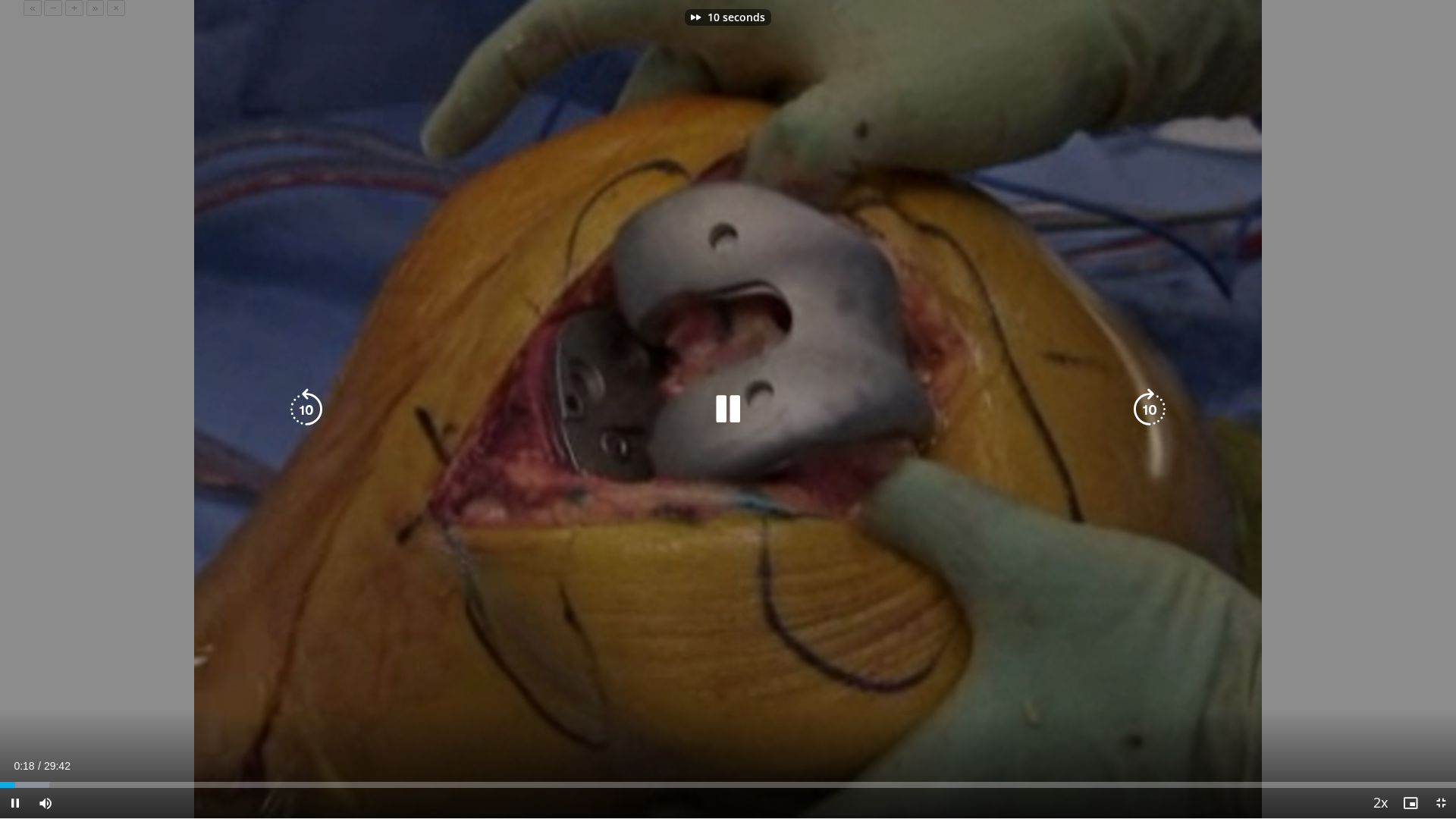click at bounding box center (1150, 410) 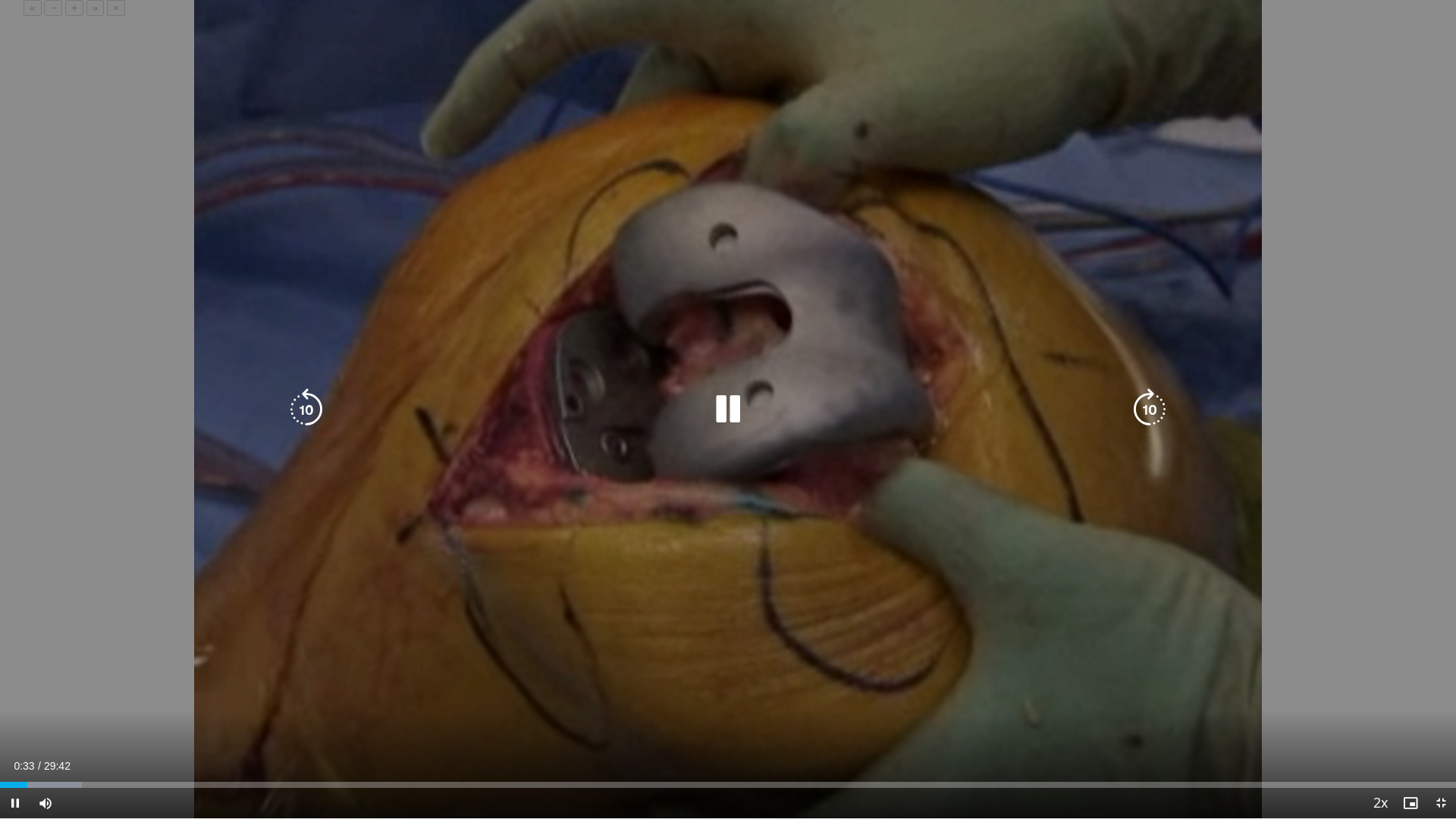 click at bounding box center [728, 410] 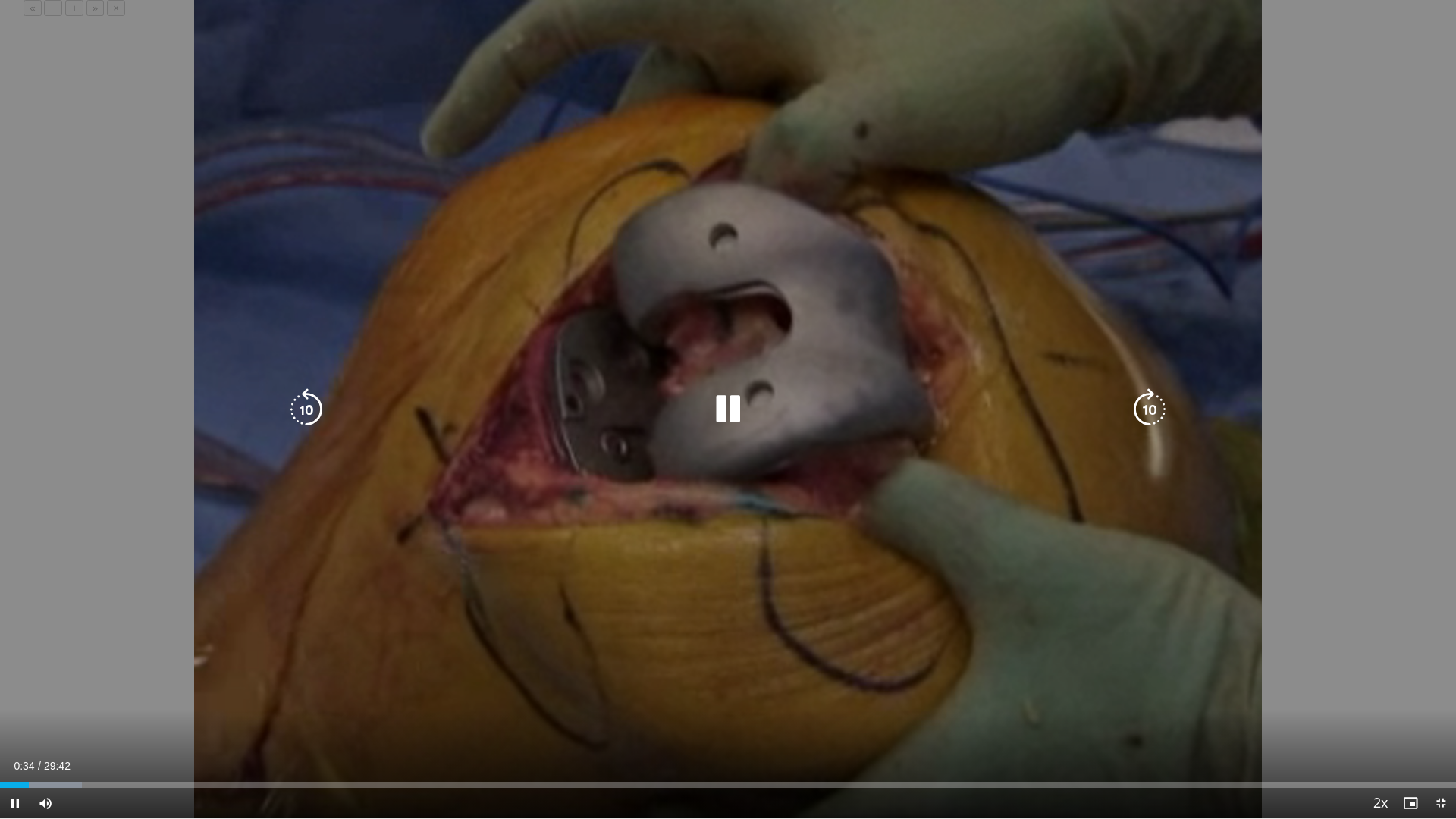 click at bounding box center (306, 410) 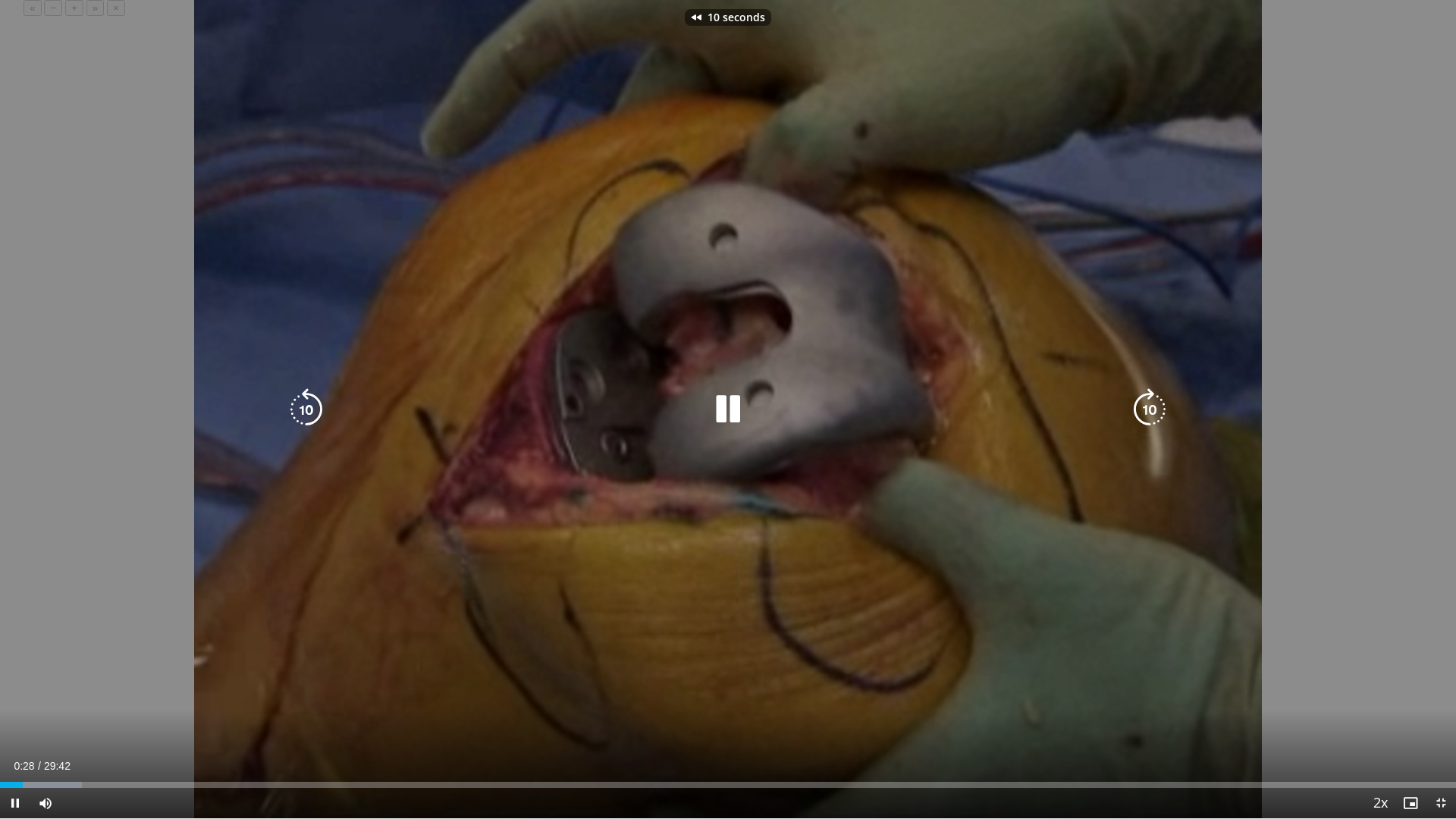 click at bounding box center [306, 410] 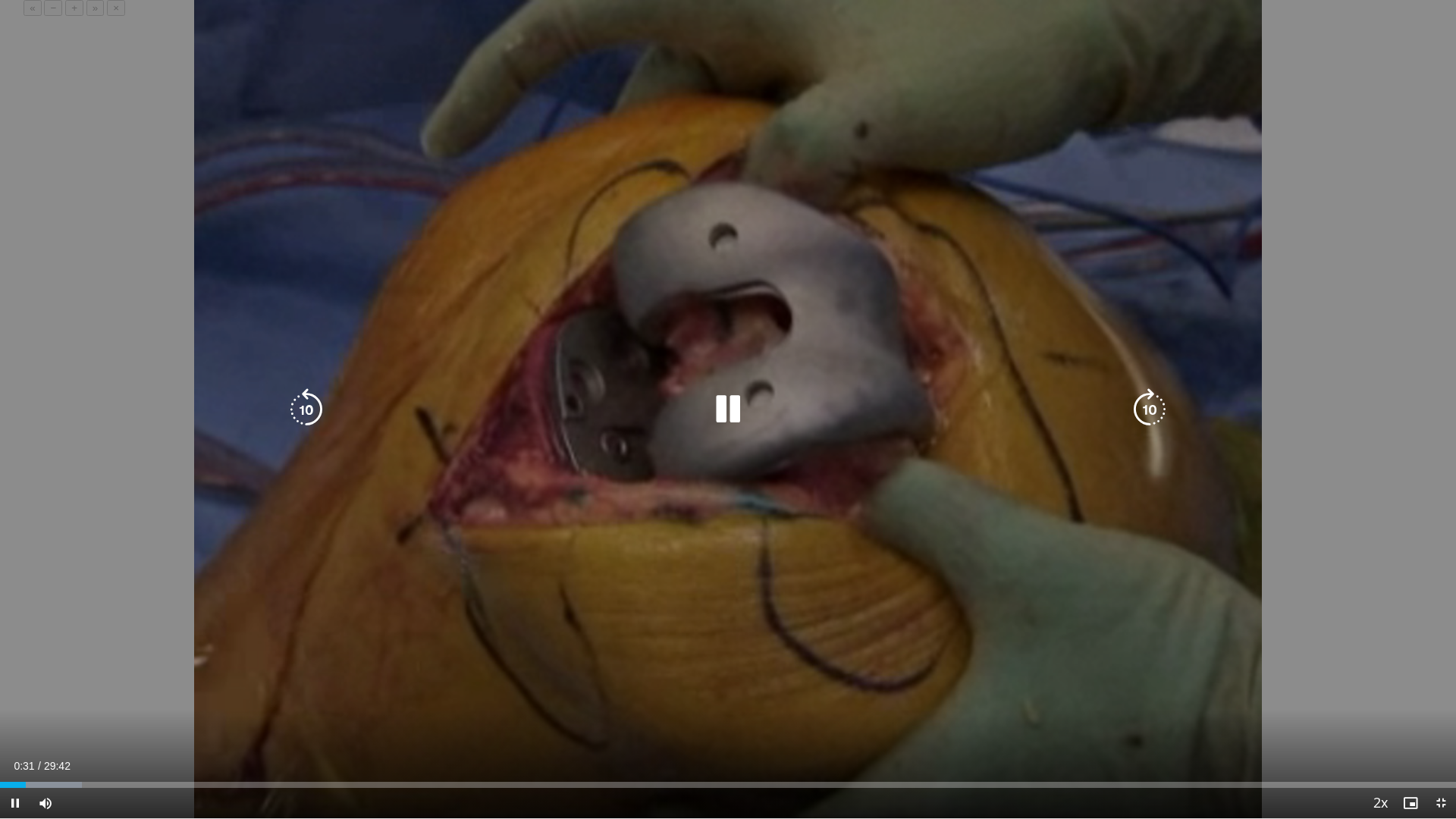 click on "20 seconds
Tap to unmute" at bounding box center (728, 409) 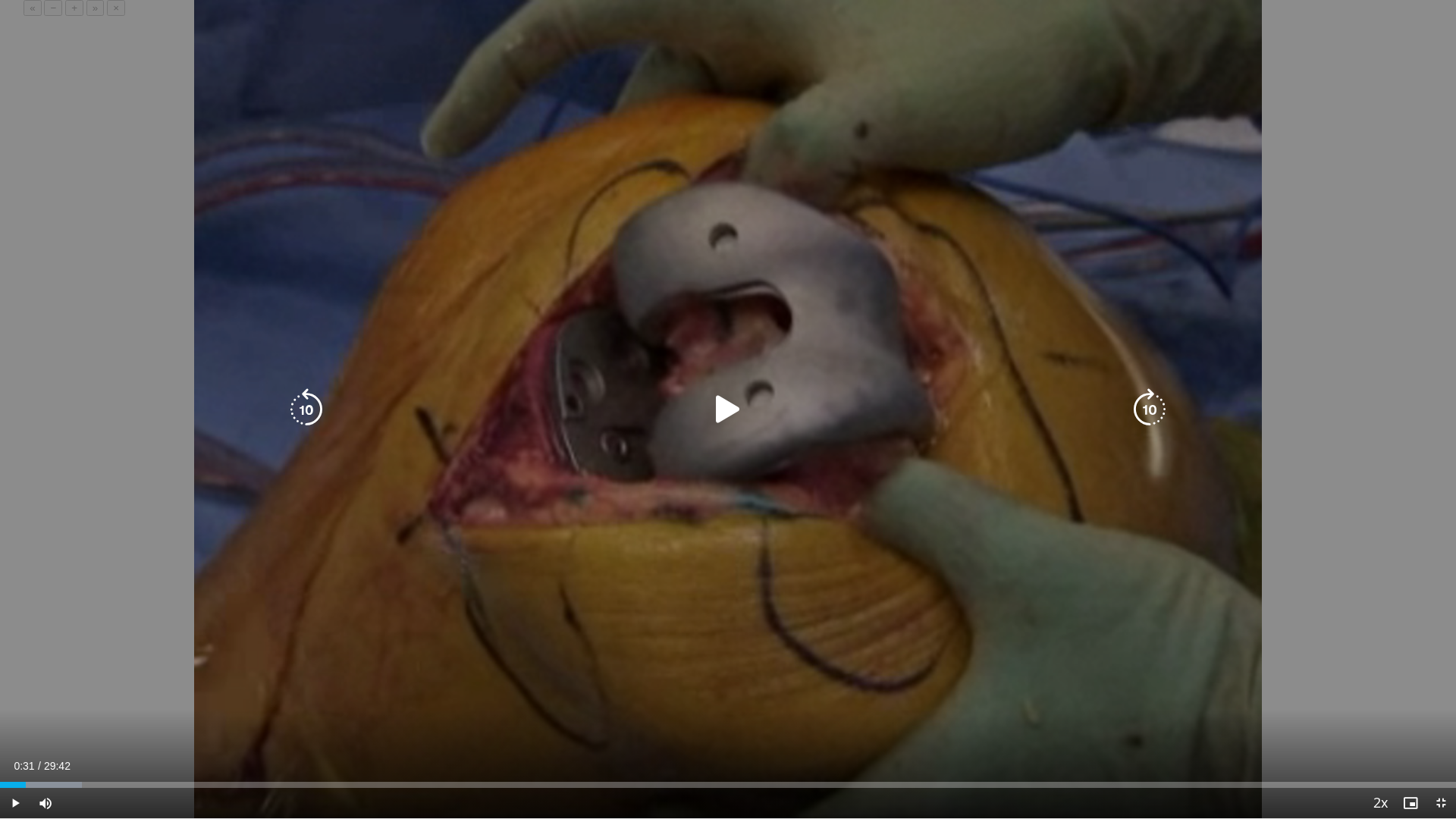 click on "20 seconds
Tap to unmute" at bounding box center (728, 409) 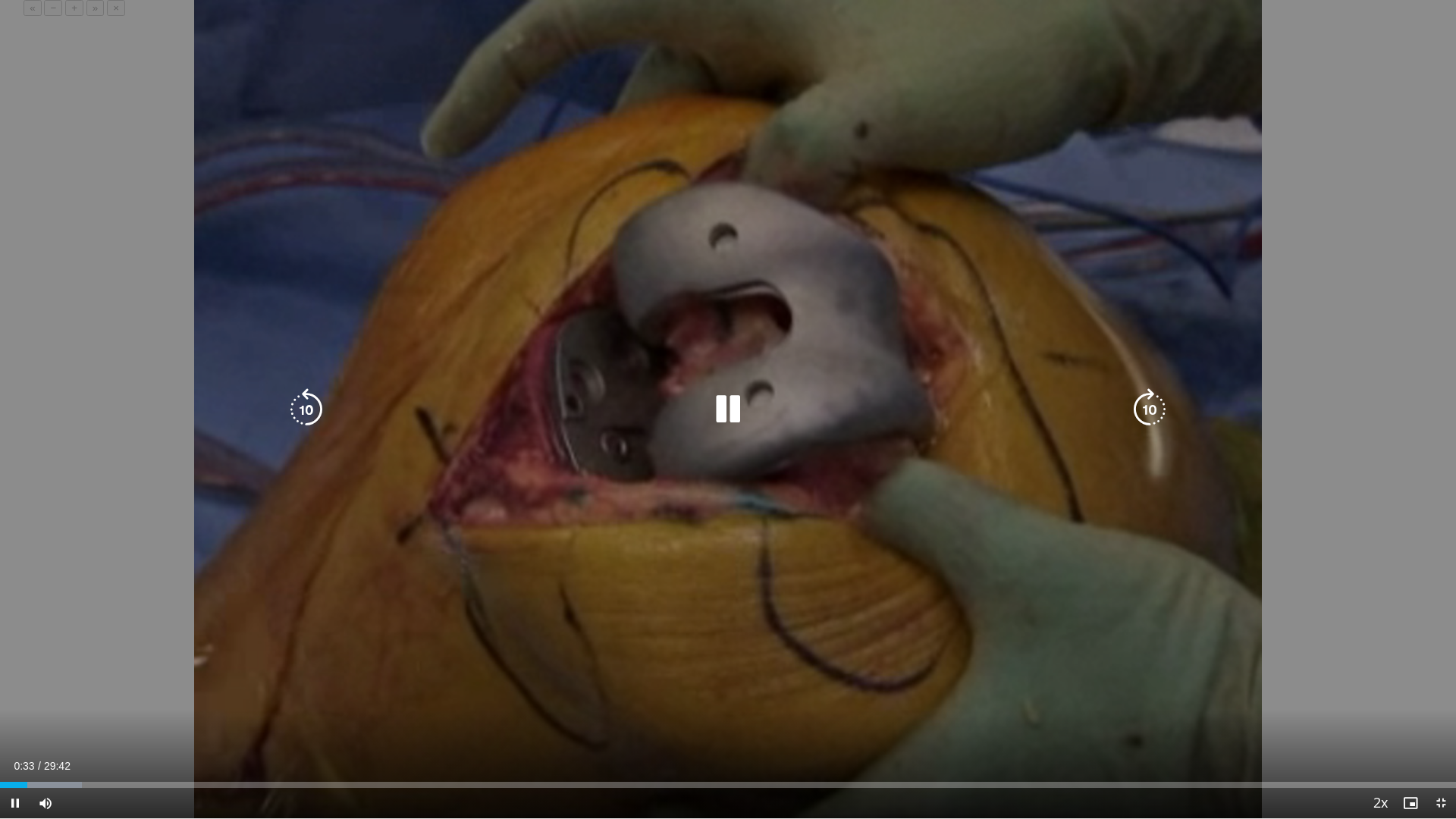 click on "20 seconds
Tap to unmute" at bounding box center [728, 409] 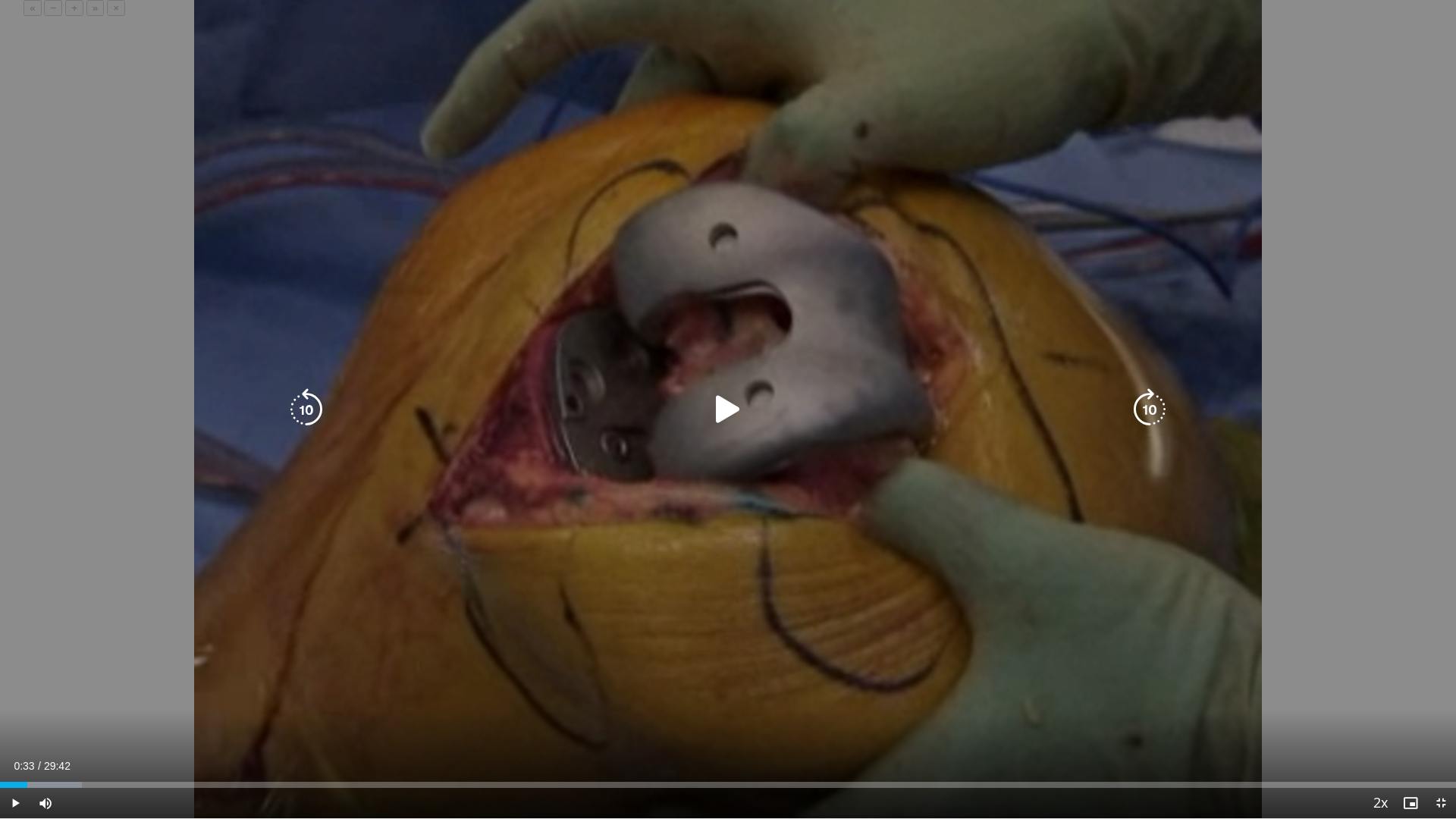 click on "20 seconds
Tap to unmute" at bounding box center (728, 409) 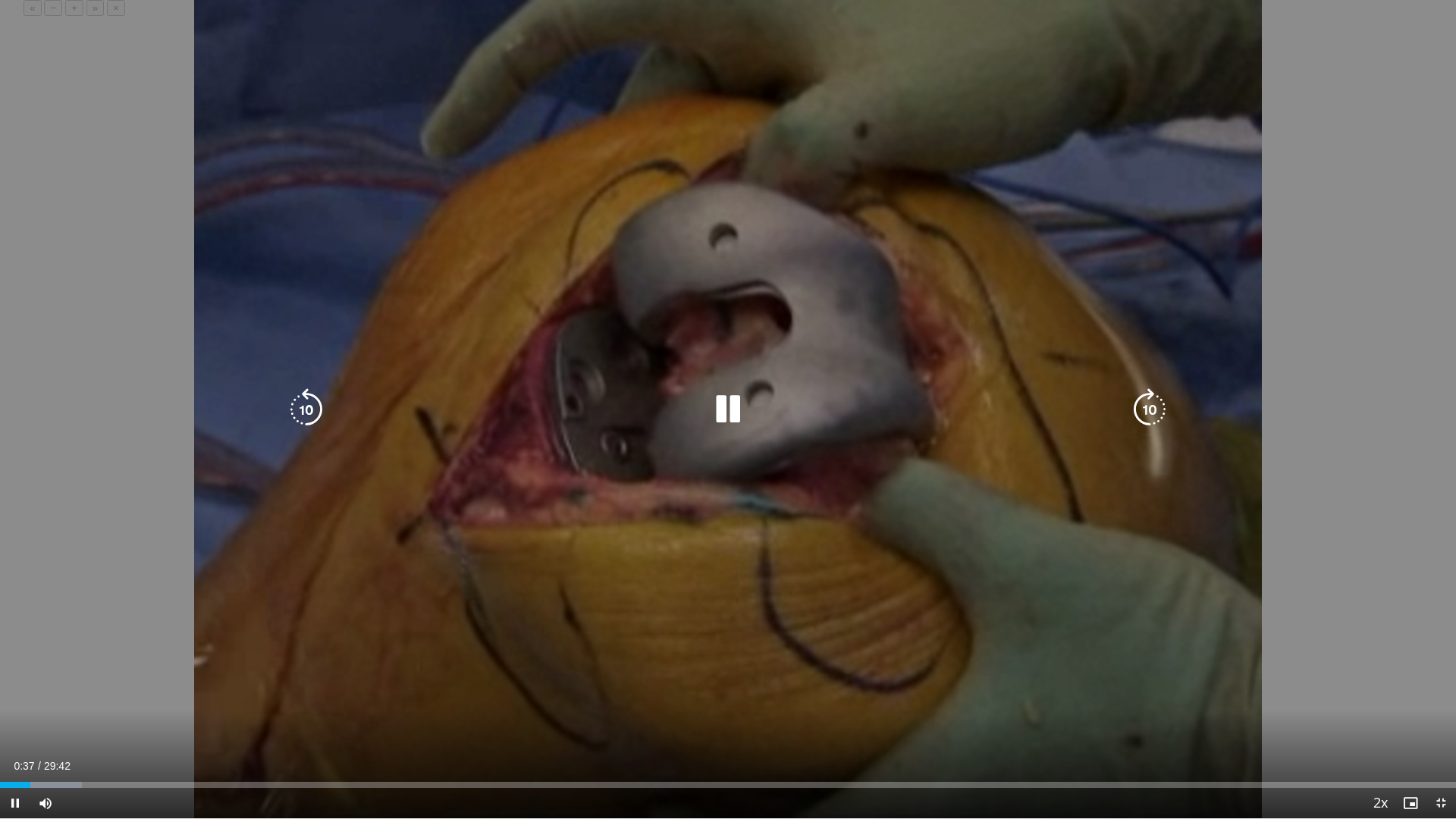 click at bounding box center [306, 410] 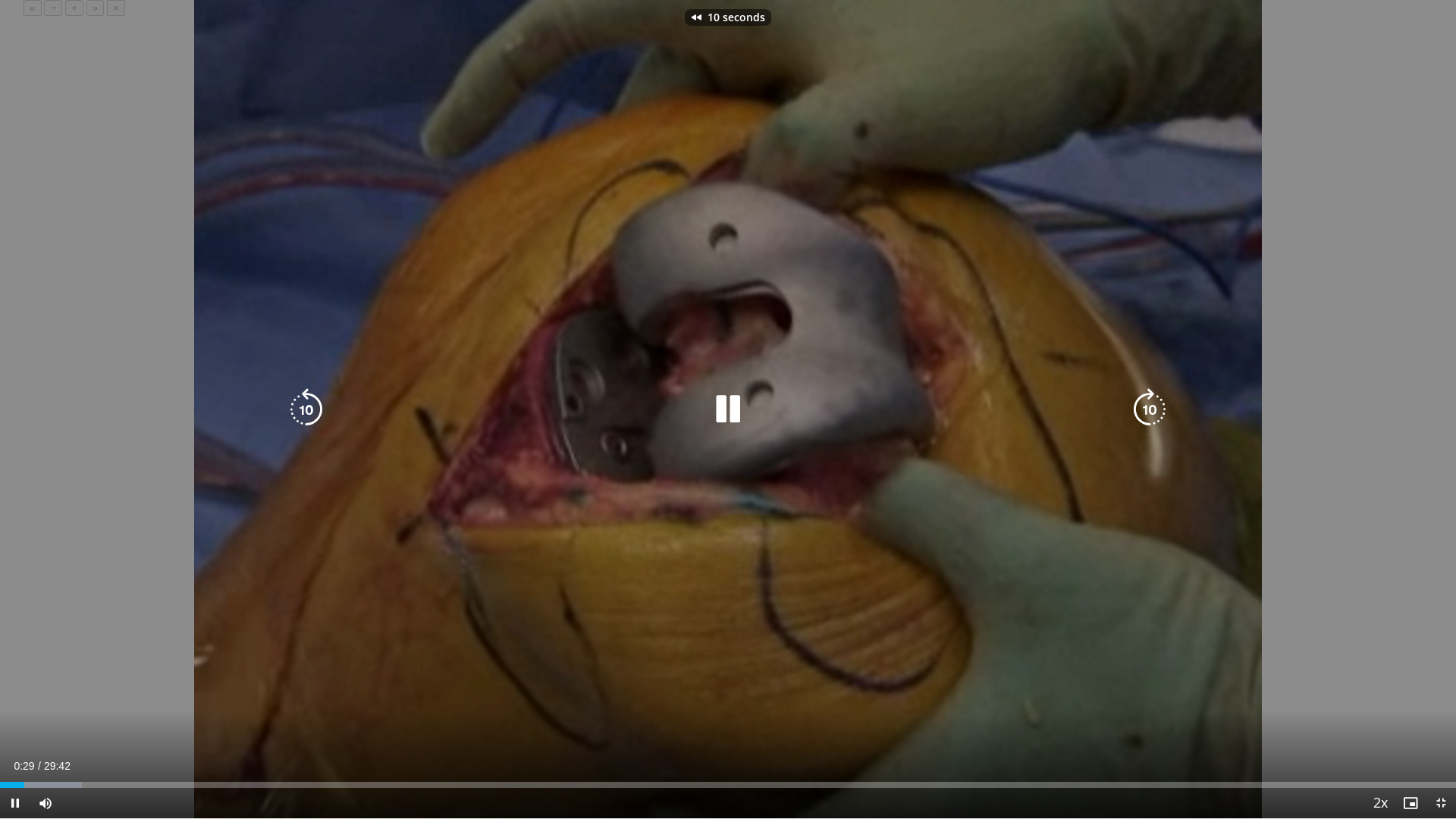 click at bounding box center (306, 410) 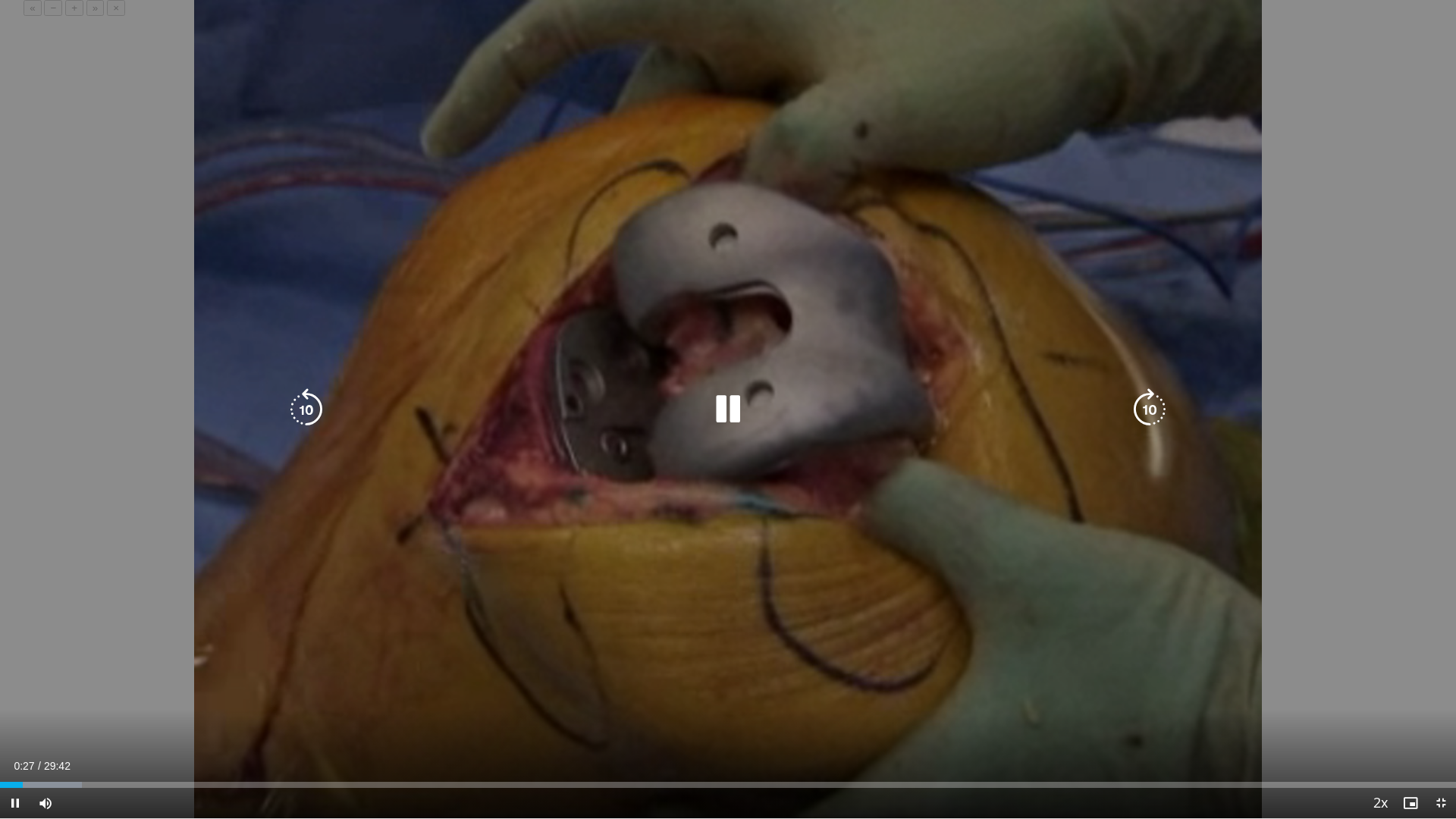 click at bounding box center [306, 410] 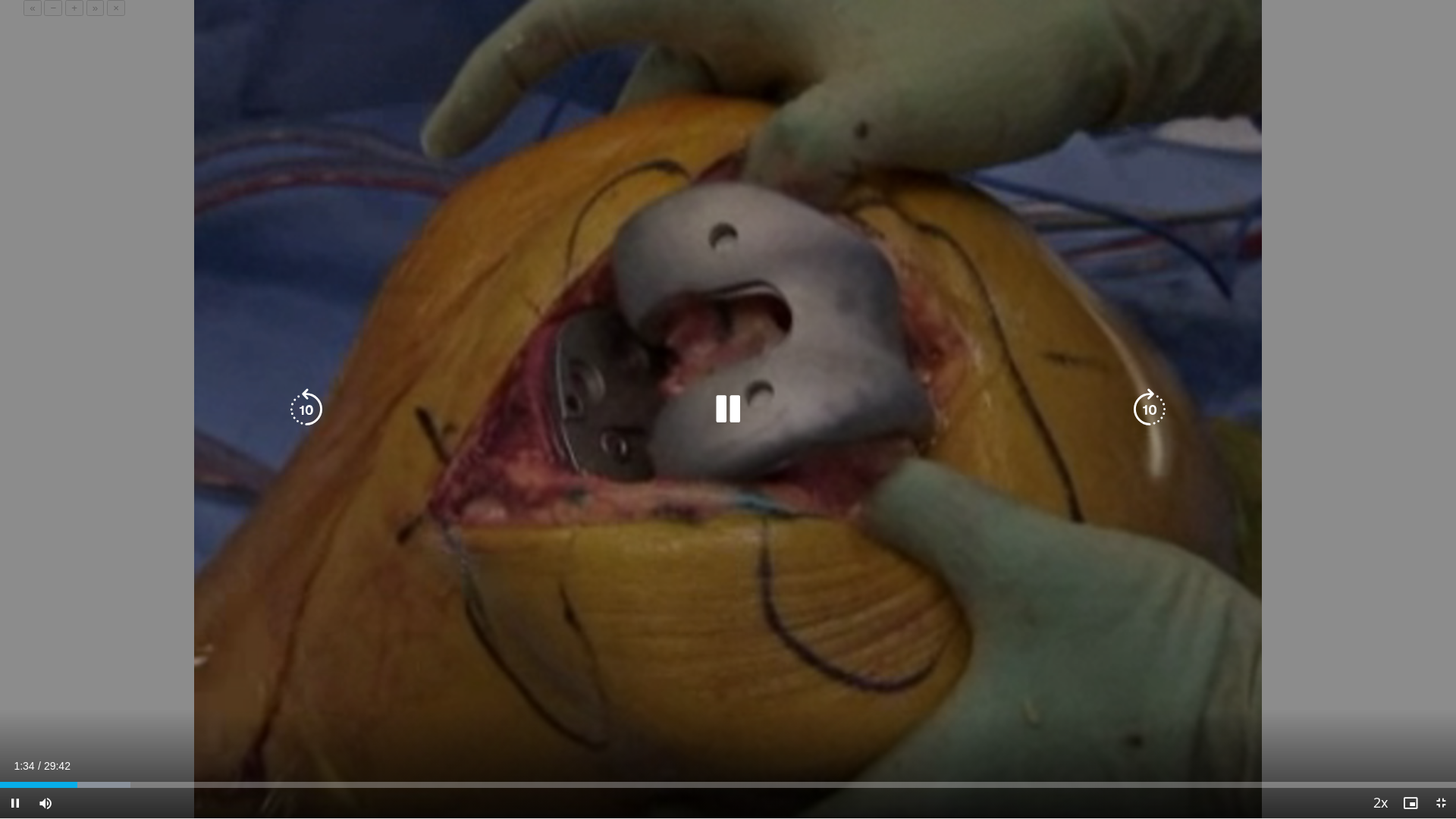 click at bounding box center (306, 410) 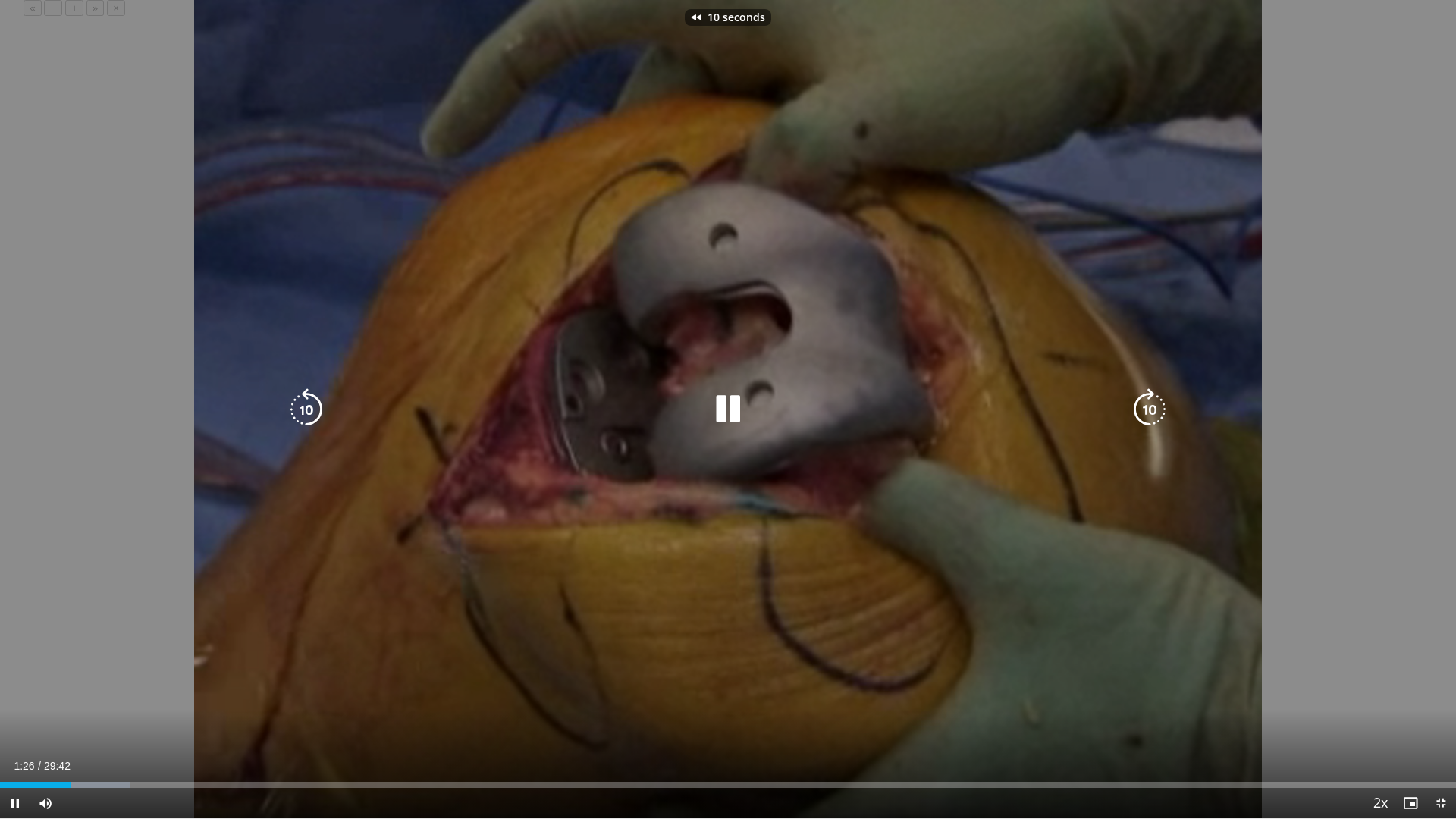 click at bounding box center (306, 410) 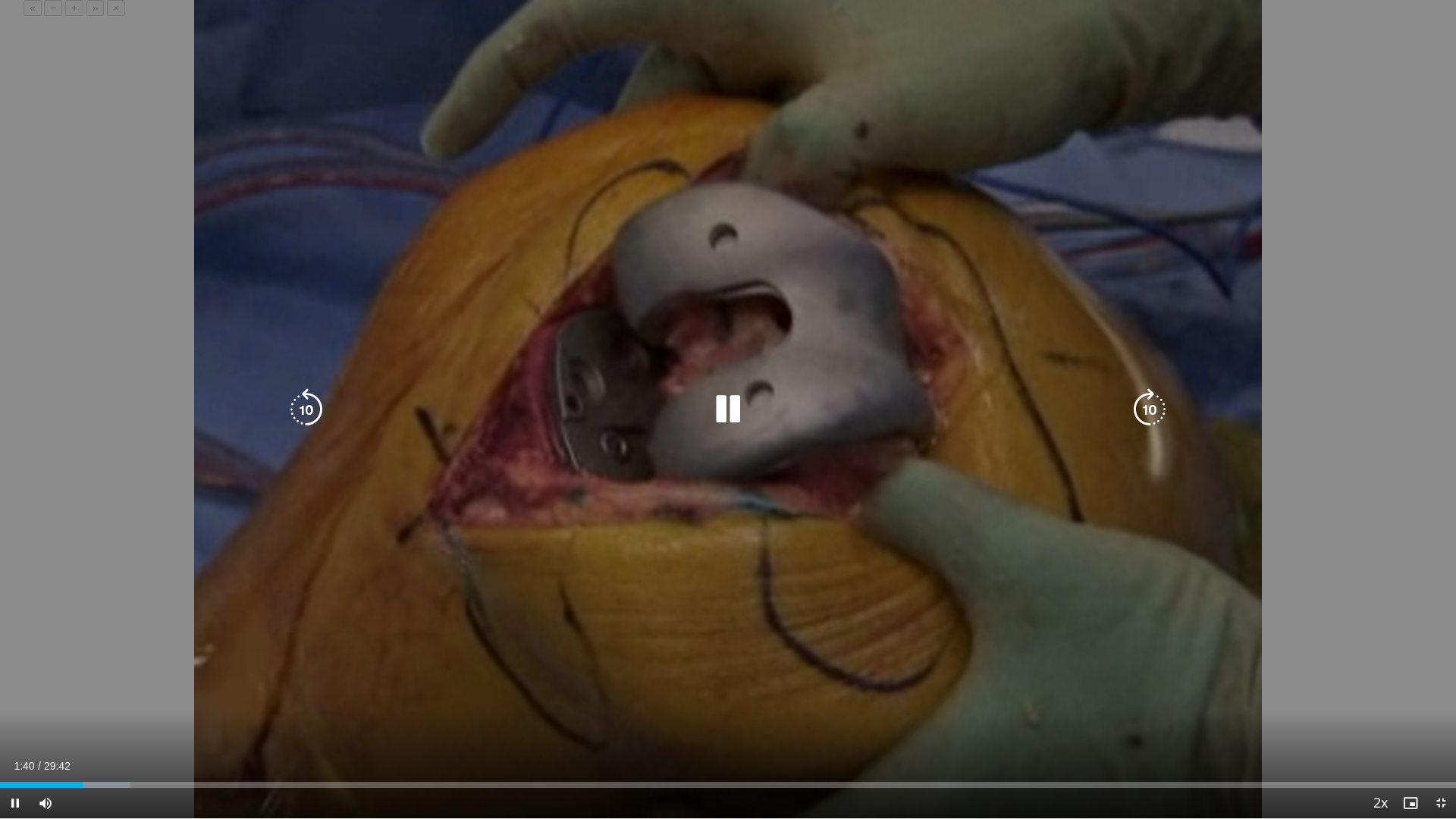 click at bounding box center [306, 410] 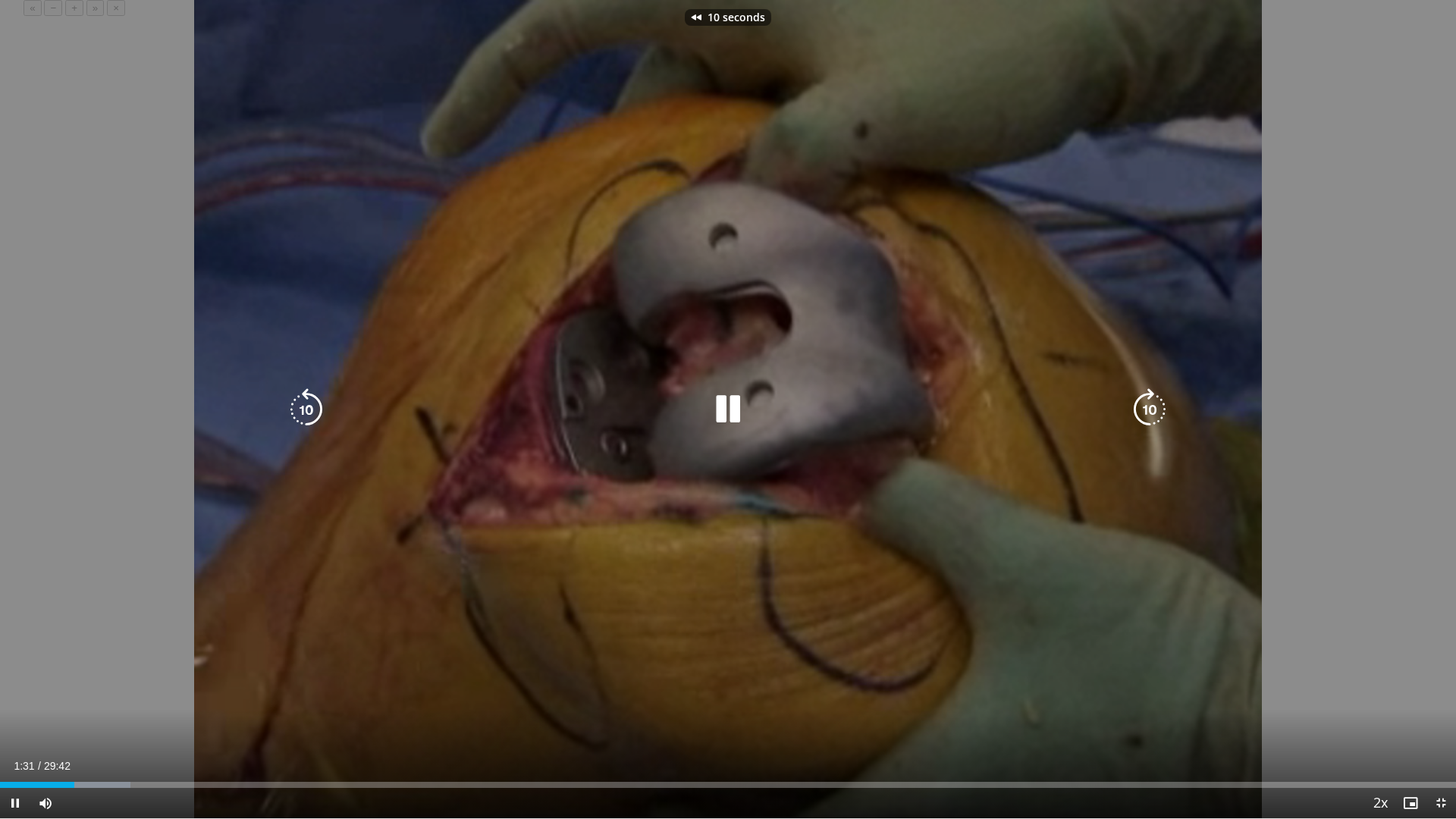 click at bounding box center (306, 410) 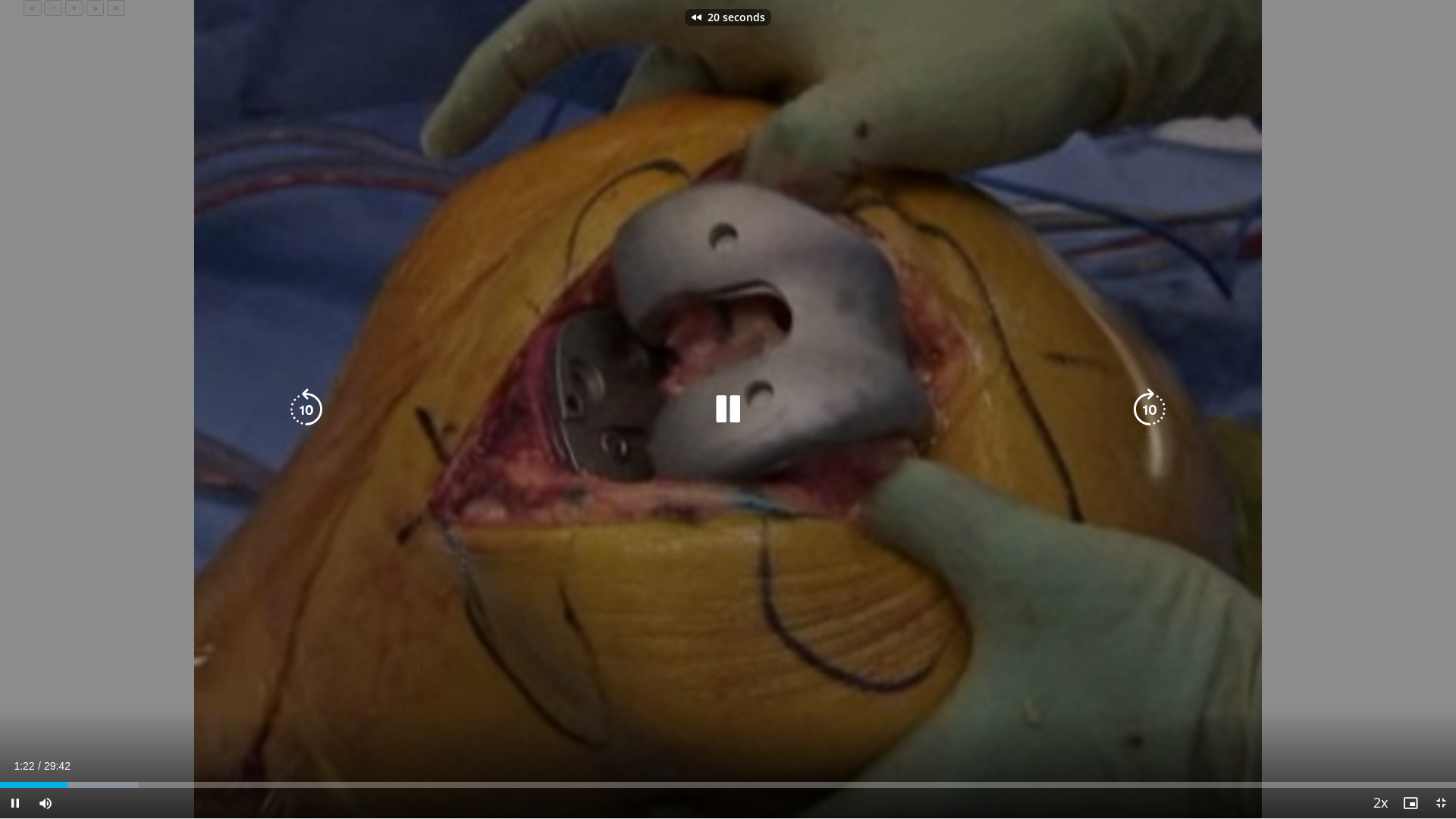 click at bounding box center (306, 410) 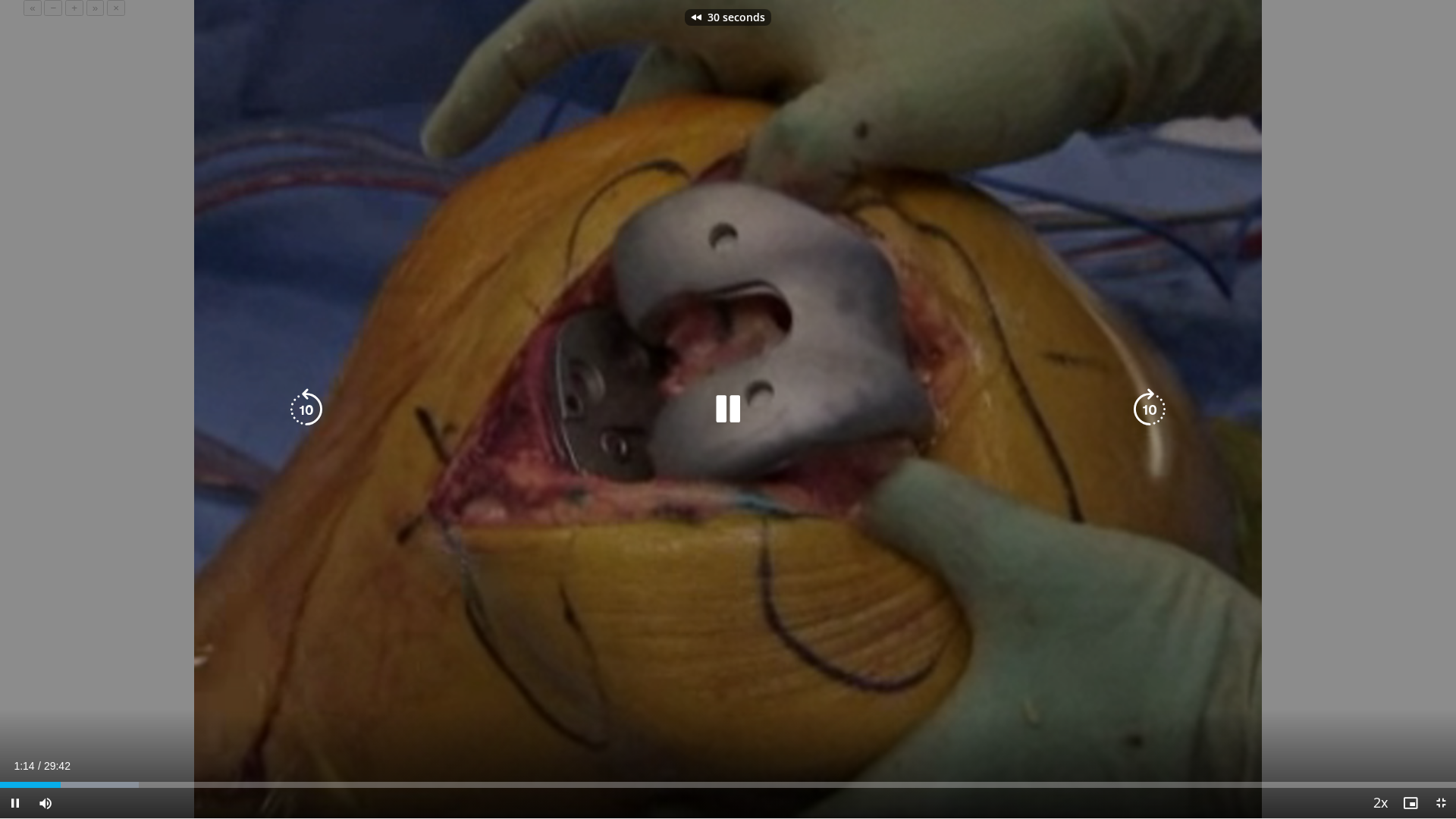 click at bounding box center (306, 410) 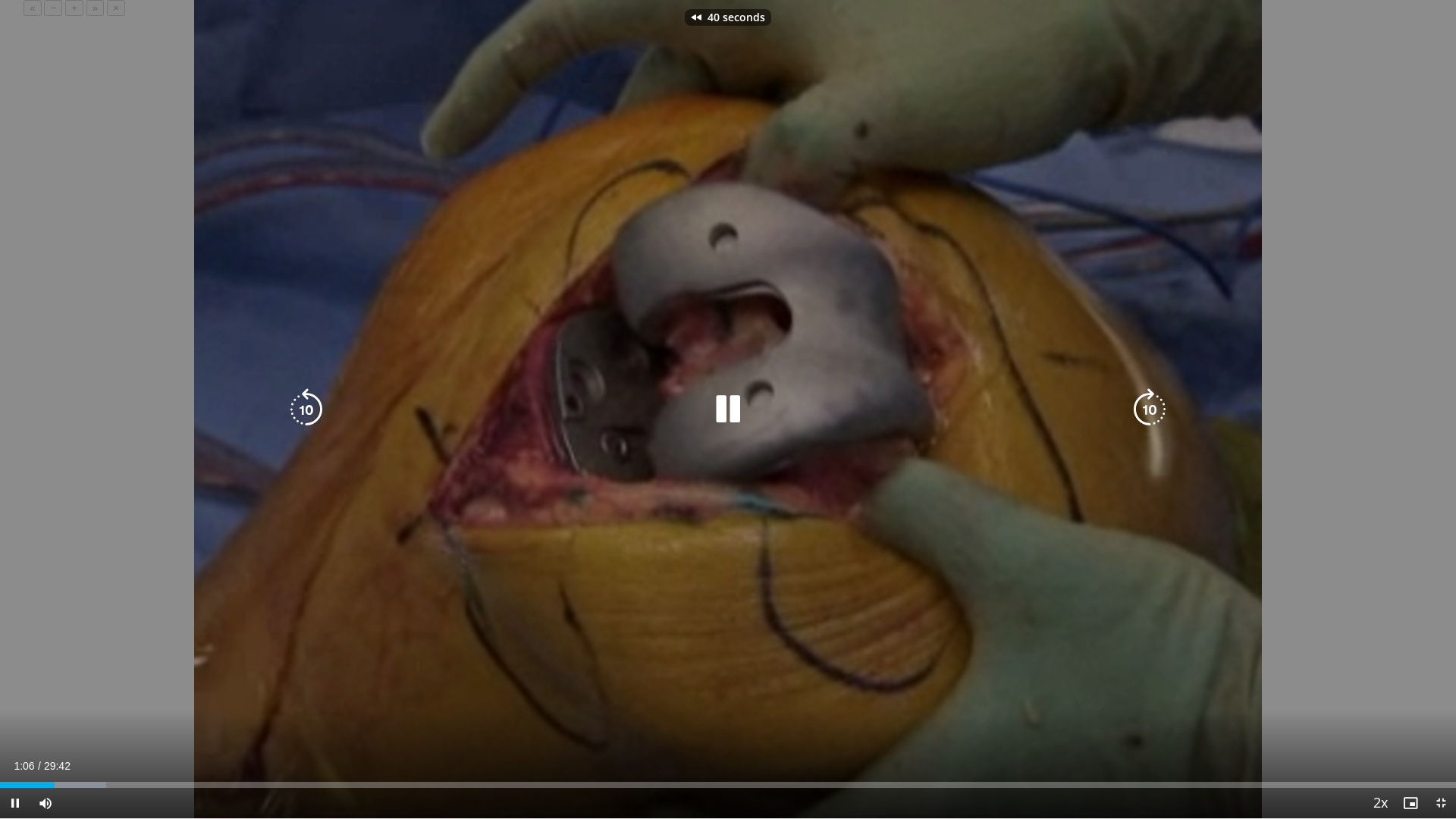 click at bounding box center [306, 410] 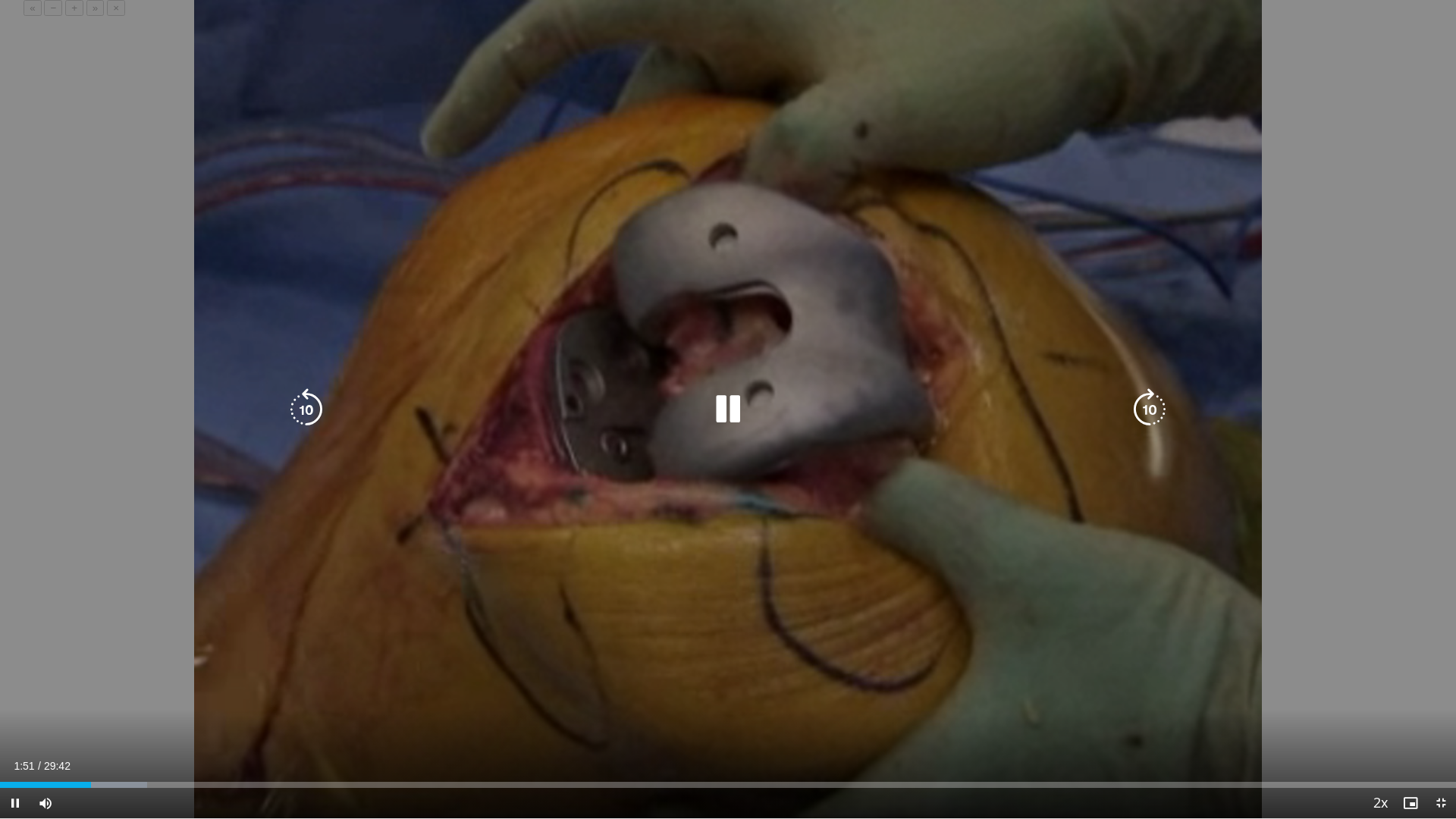 click on "50 seconds
Tap to unmute" at bounding box center [728, 409] 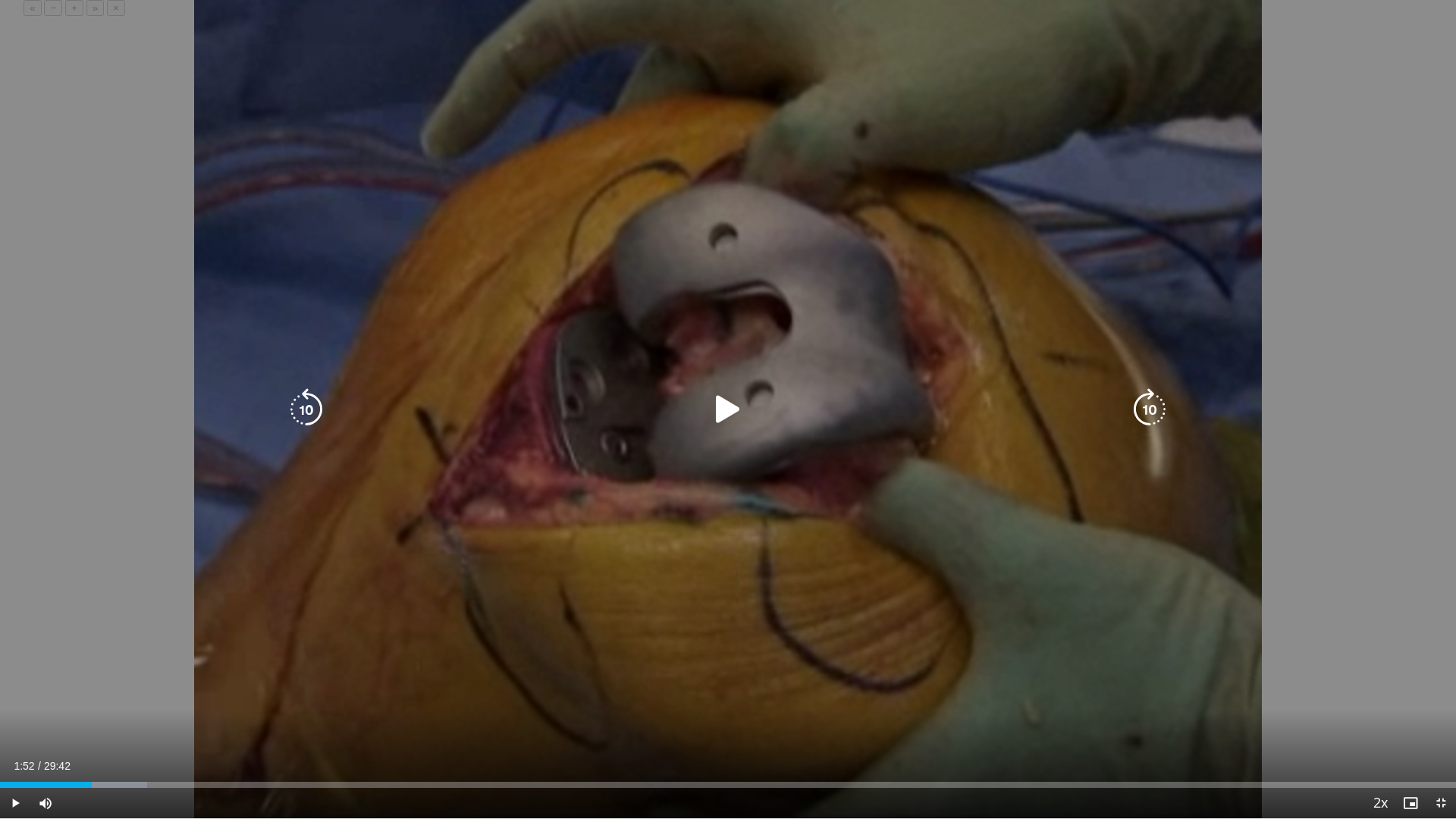 click on "50 seconds
Tap to unmute" at bounding box center [728, 409] 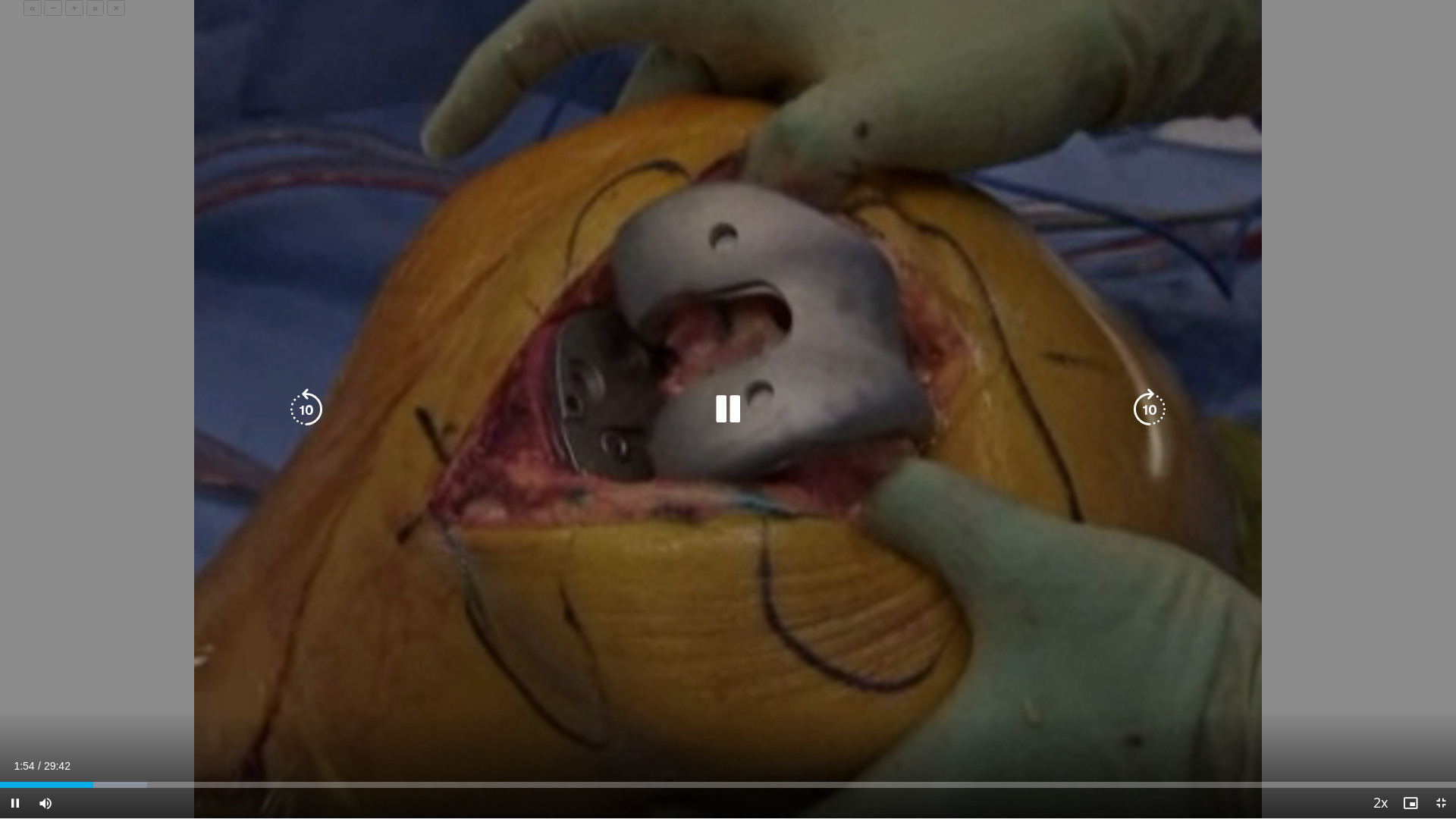 click on "50 seconds
Tap to unmute" at bounding box center (728, 409) 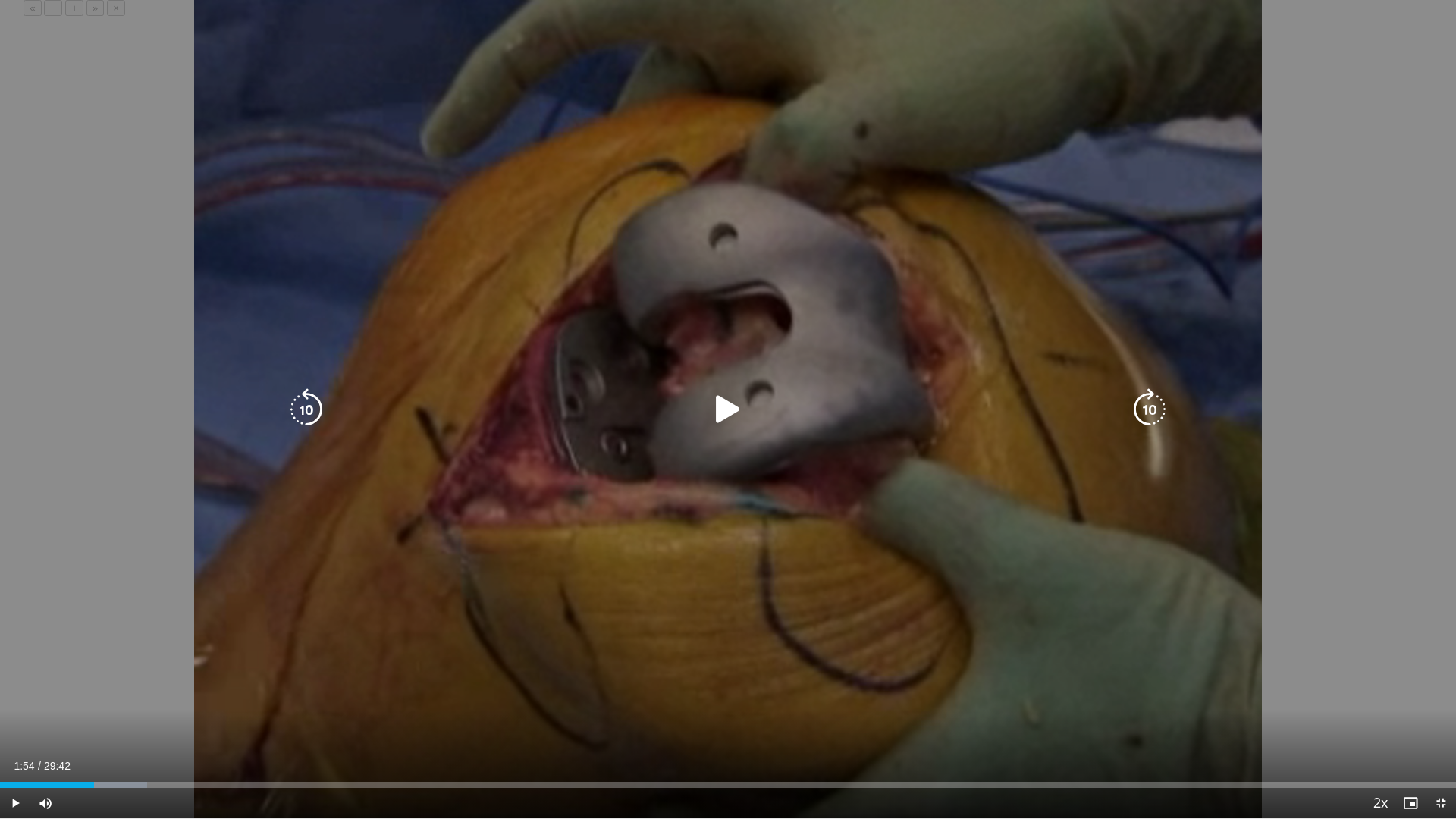 click on "50 seconds
Tap to unmute" at bounding box center [728, 409] 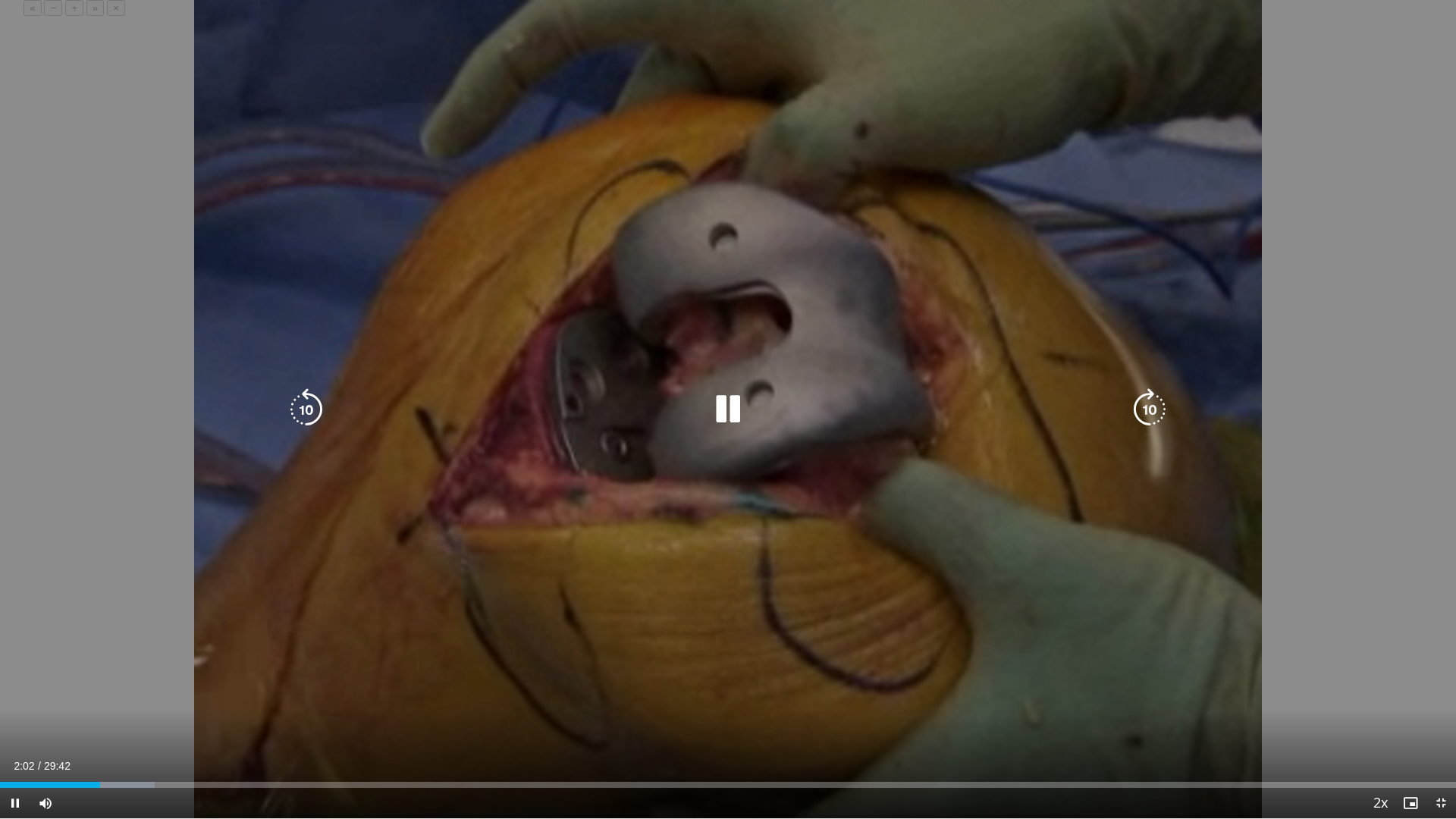click at bounding box center [306, 410] 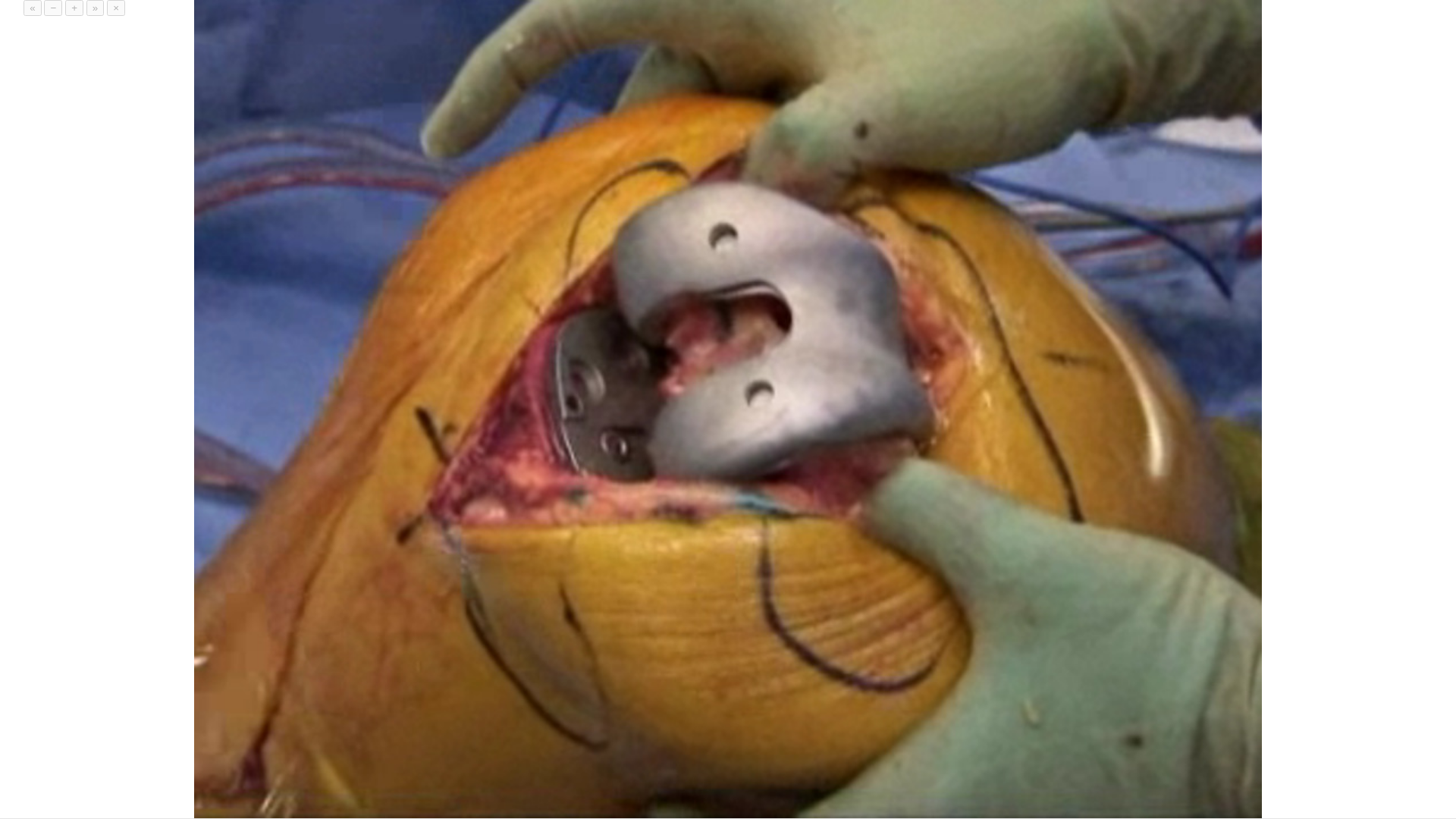 type 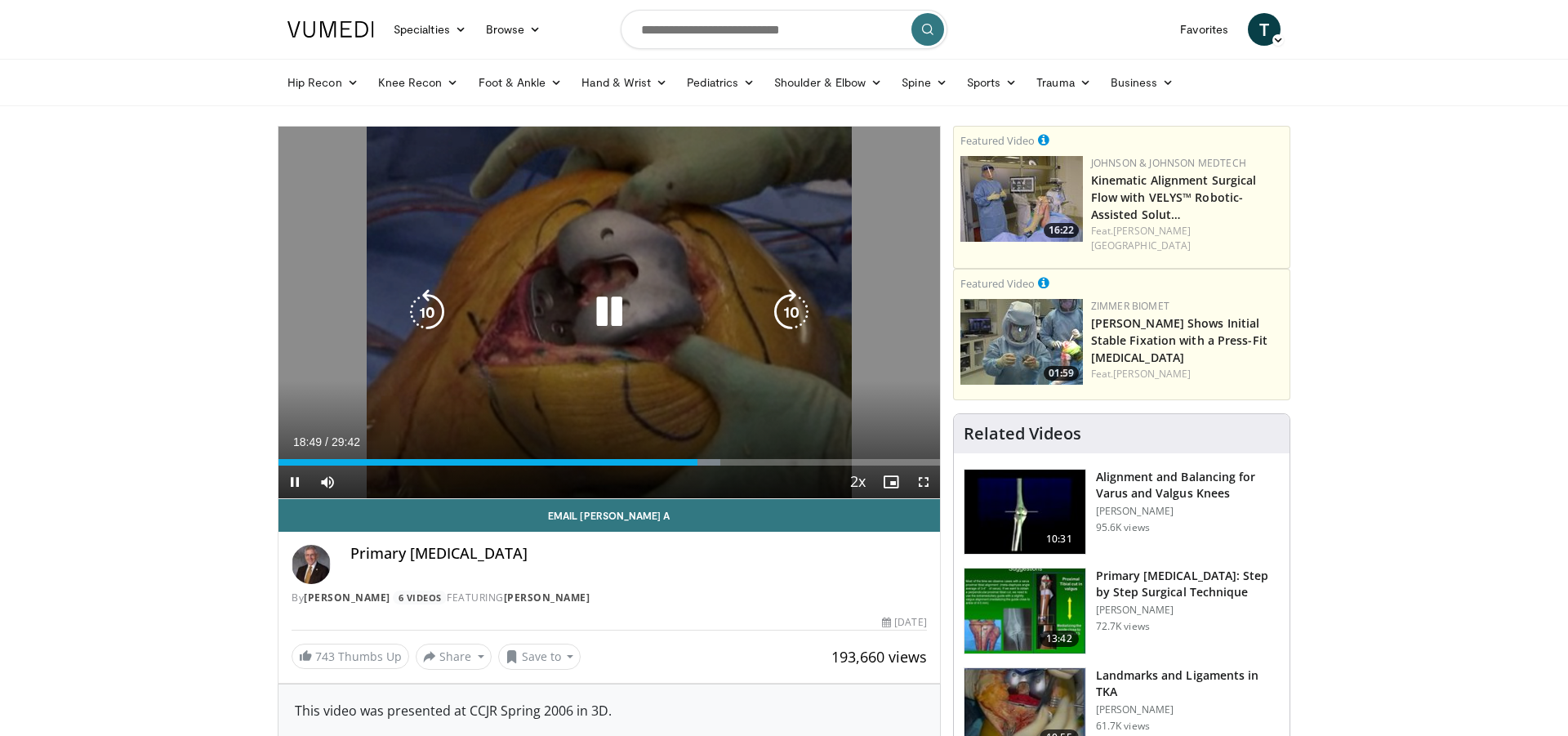 click on "10 seconds
Tap to unmute" at bounding box center [609, 312] 